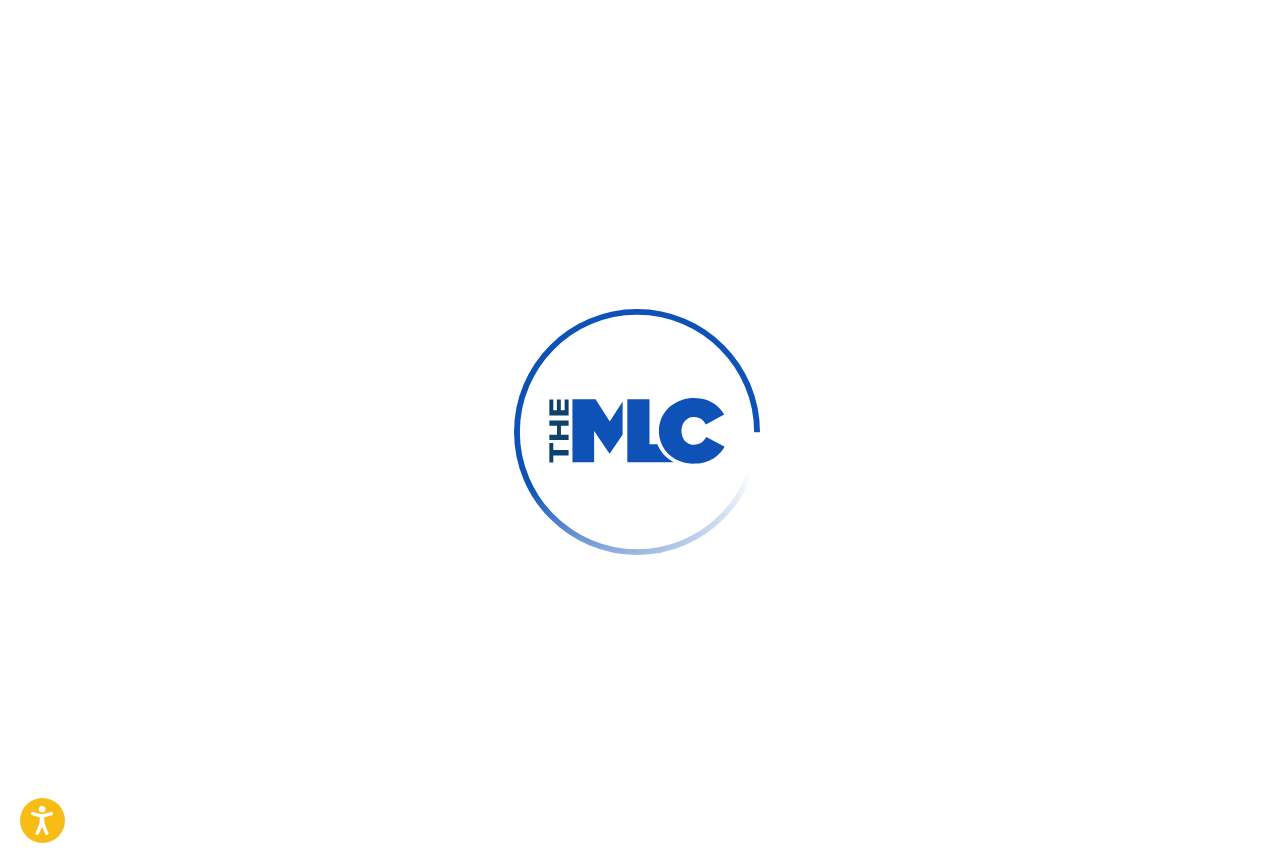scroll, scrollTop: 26, scrollLeft: 0, axis: vertical 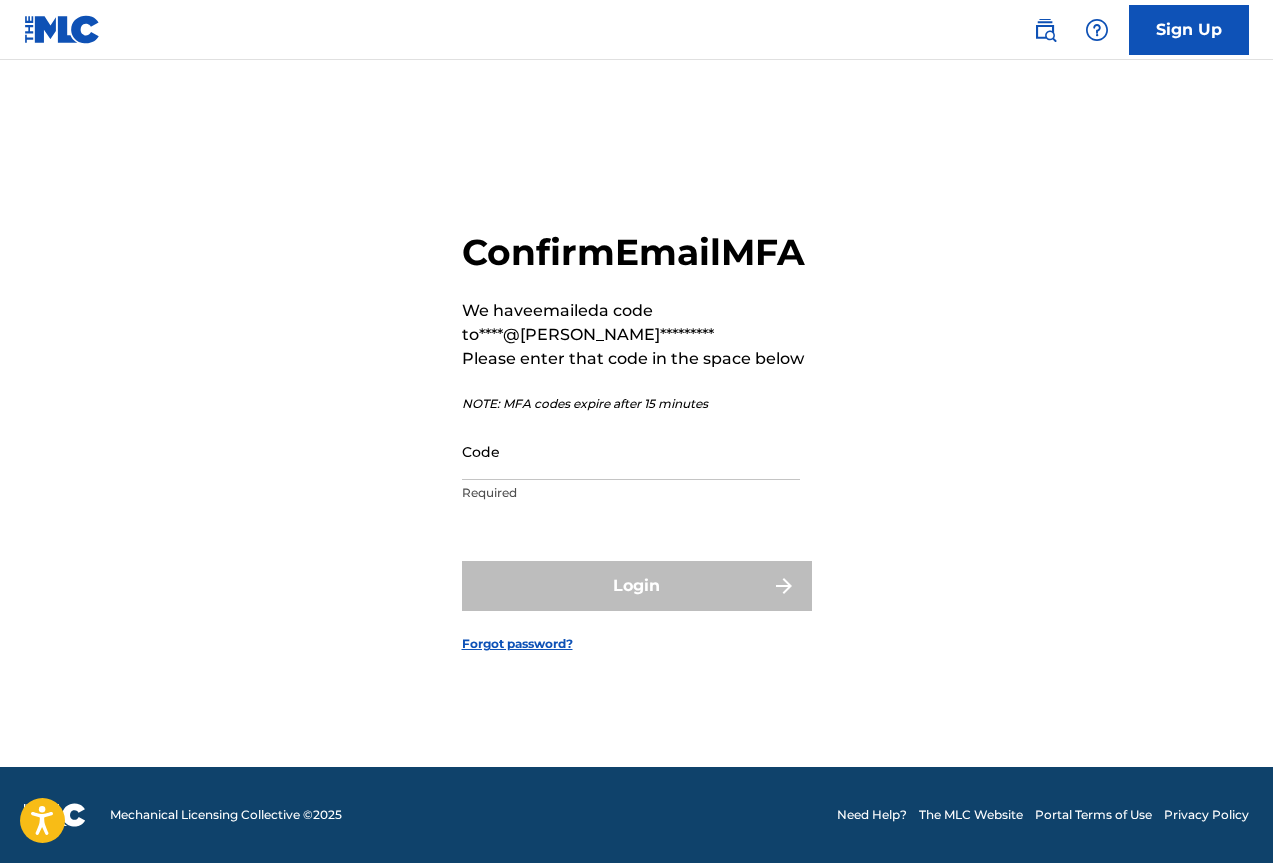 click on "Code" at bounding box center (631, 451) 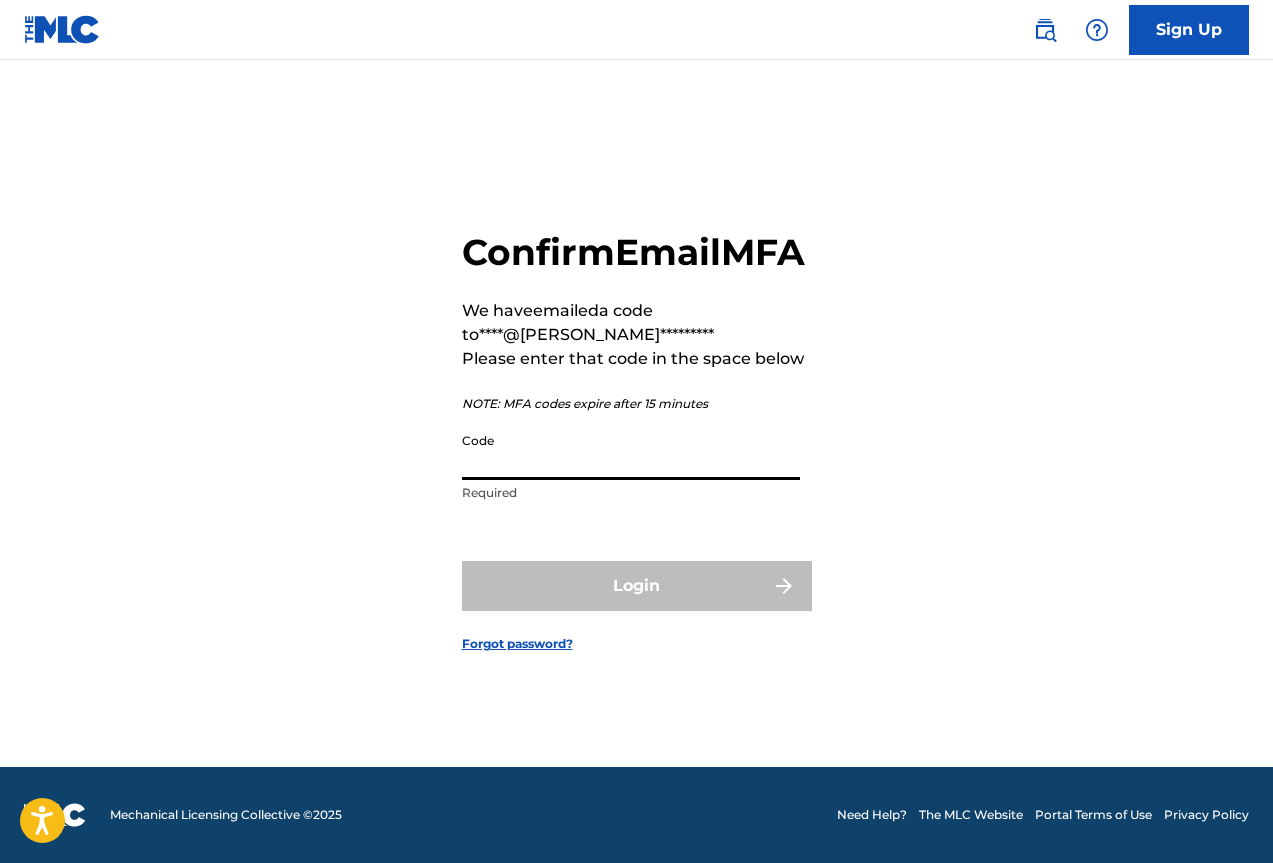 paste on "079087" 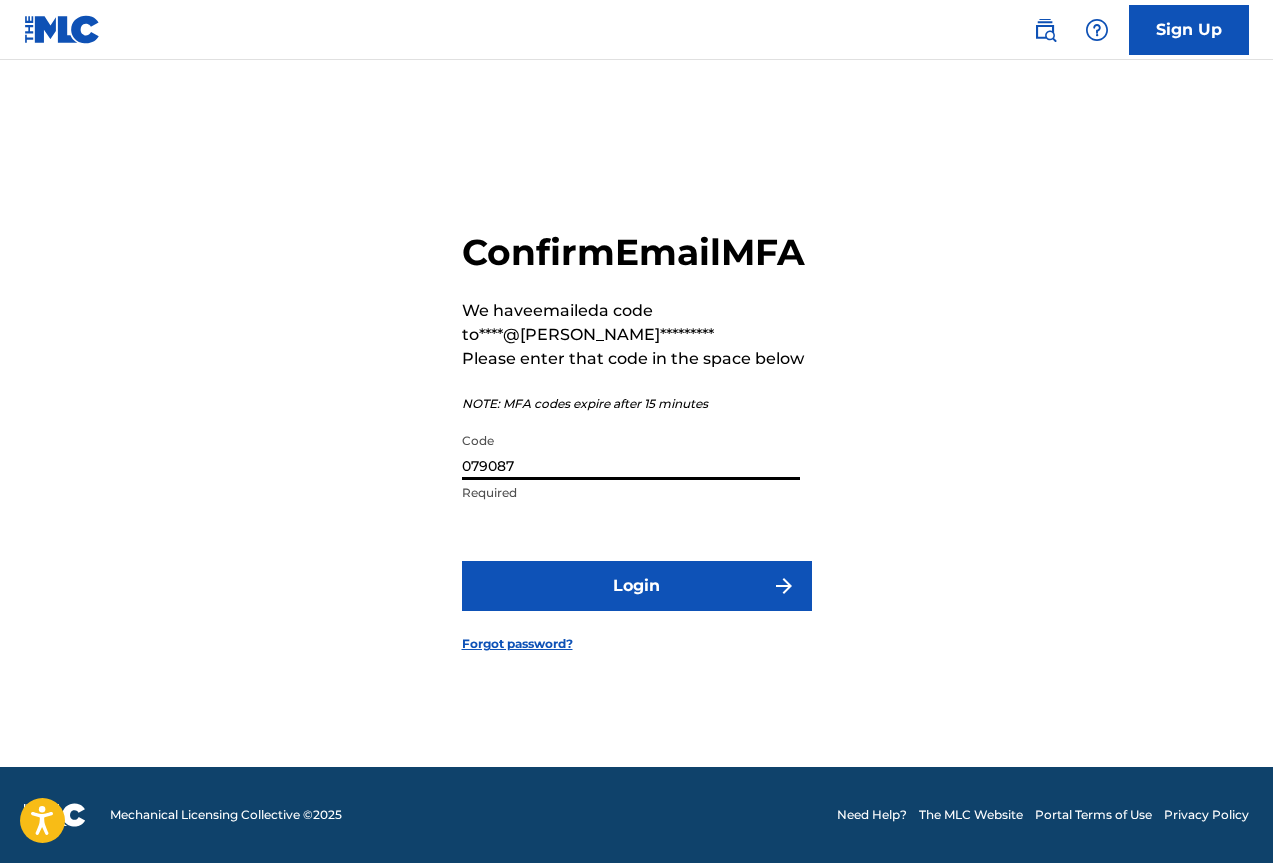 type on "079087" 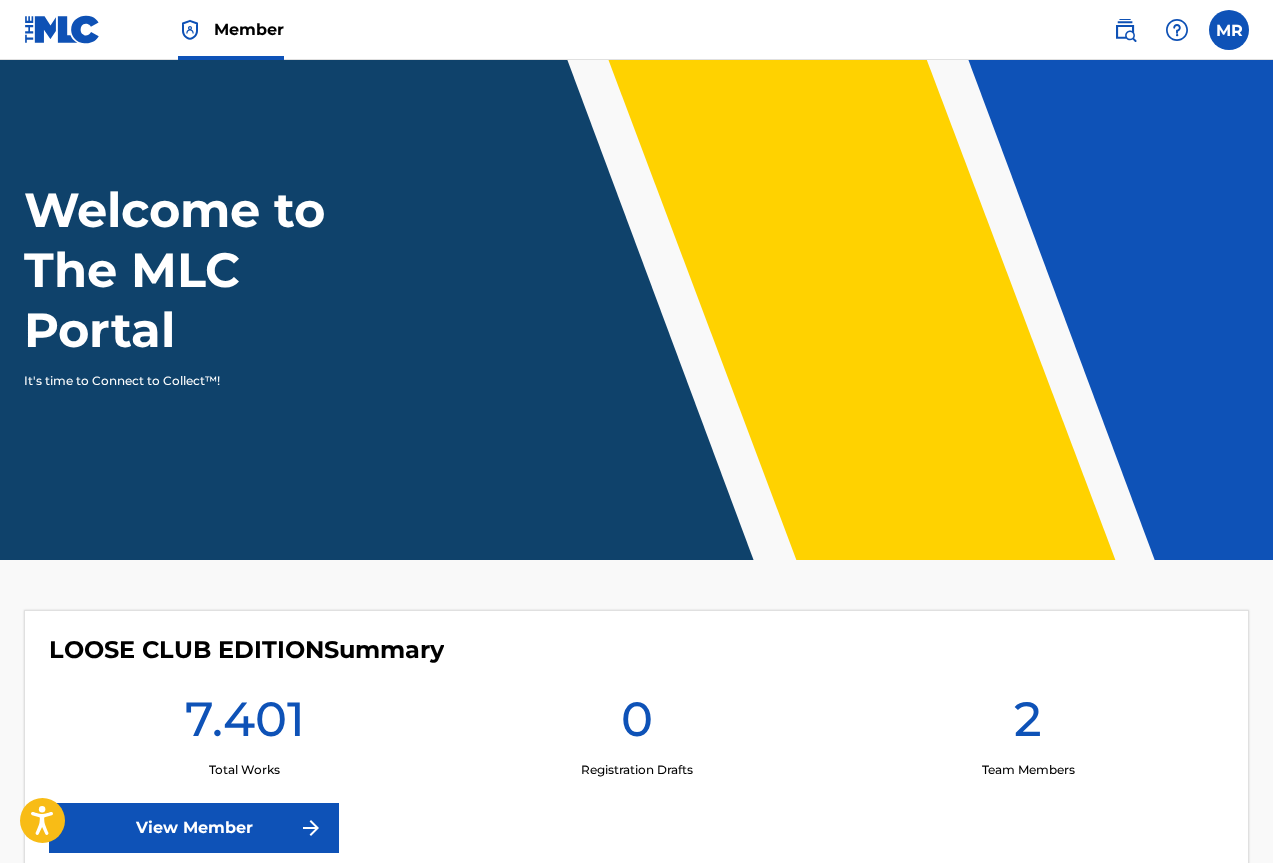 scroll, scrollTop: 0, scrollLeft: 0, axis: both 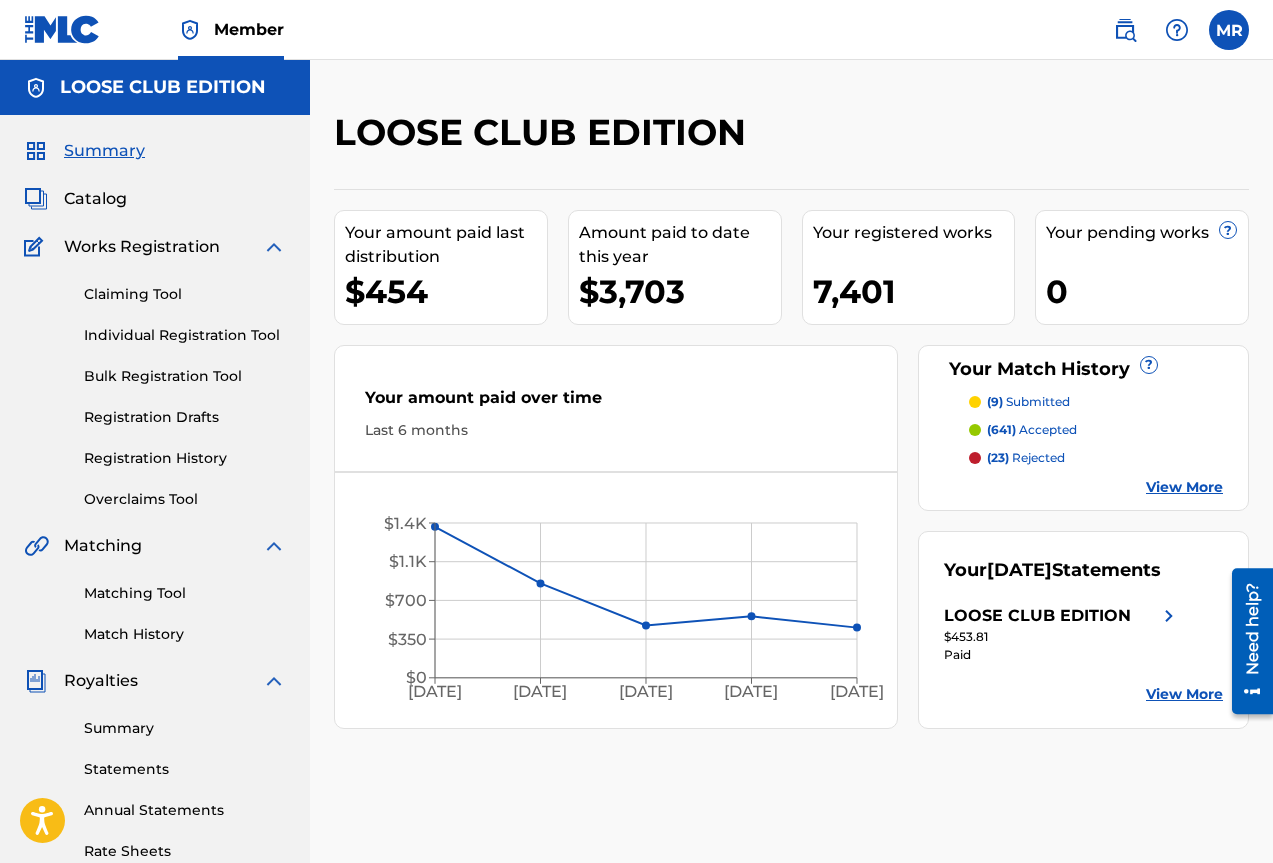 click on "Claiming Tool" at bounding box center [185, 294] 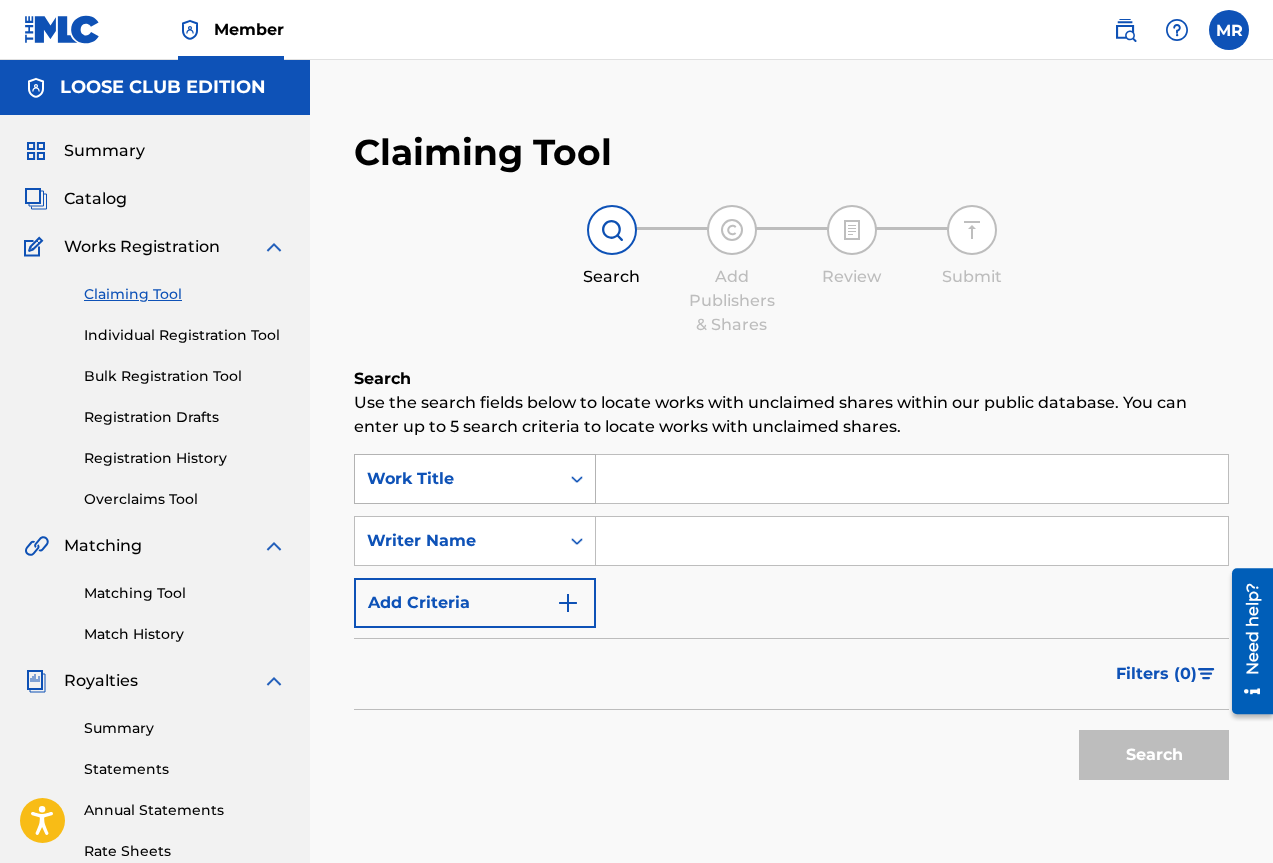 click on "Work Title" at bounding box center (475, 479) 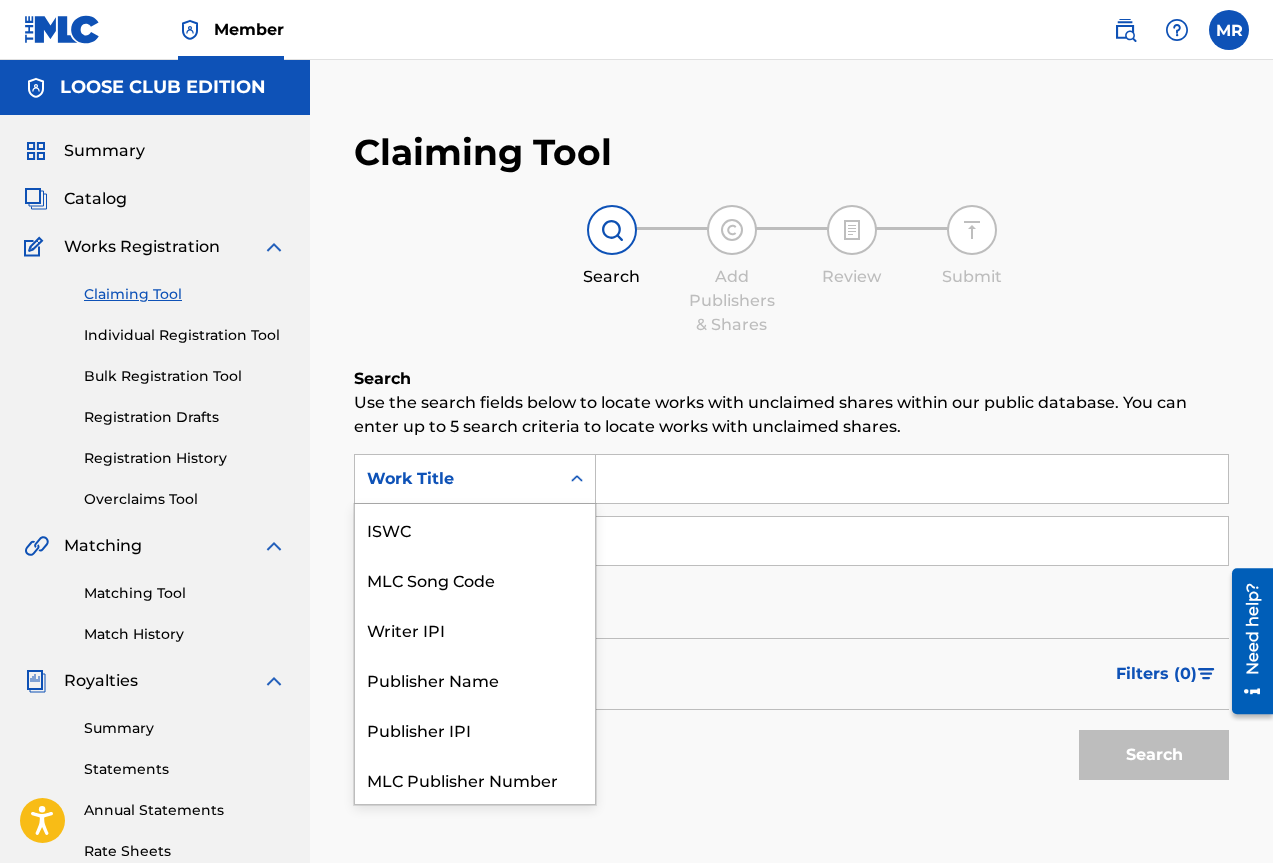 scroll, scrollTop: 50, scrollLeft: 0, axis: vertical 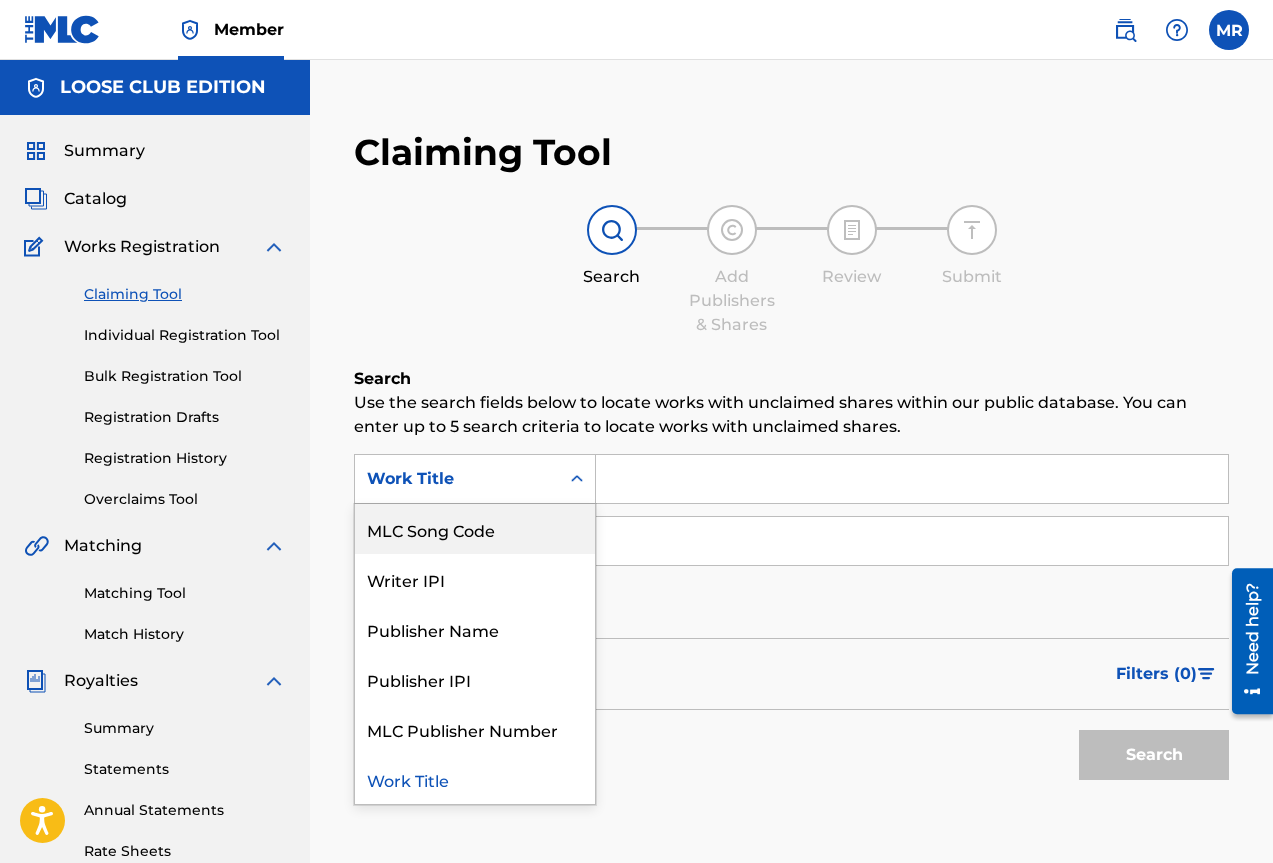 drag, startPoint x: 548, startPoint y: 520, endPoint x: 589, endPoint y: 507, distance: 43.011627 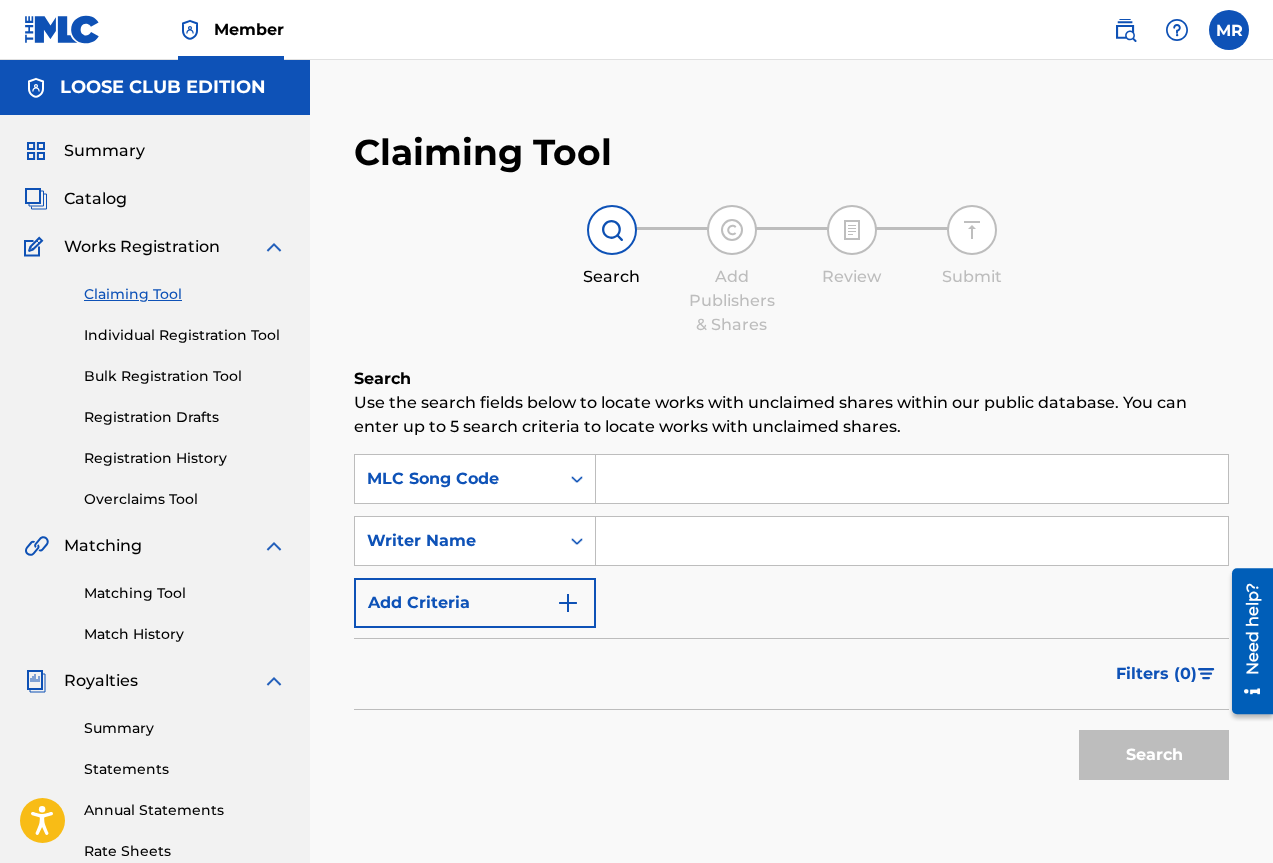 click on "Search Use the search fields below to locate works with unclaimed shares within our public database. You can enter up
to 5 search criteria to locate works with unclaimed shares. SearchWithCriteria87970307-8d00-4163-bcbb-d4d75cd8e1d0 MLC Song Code SearchWithCriteria7862be15-2c10-4ace-9d6c-8021bf439380 Writer Name Add Criteria Filter Claim Search Filters Include works claimed by my Member   Remove Filters Apply Filters Filters ( 0 ) Search" at bounding box center (791, 628) 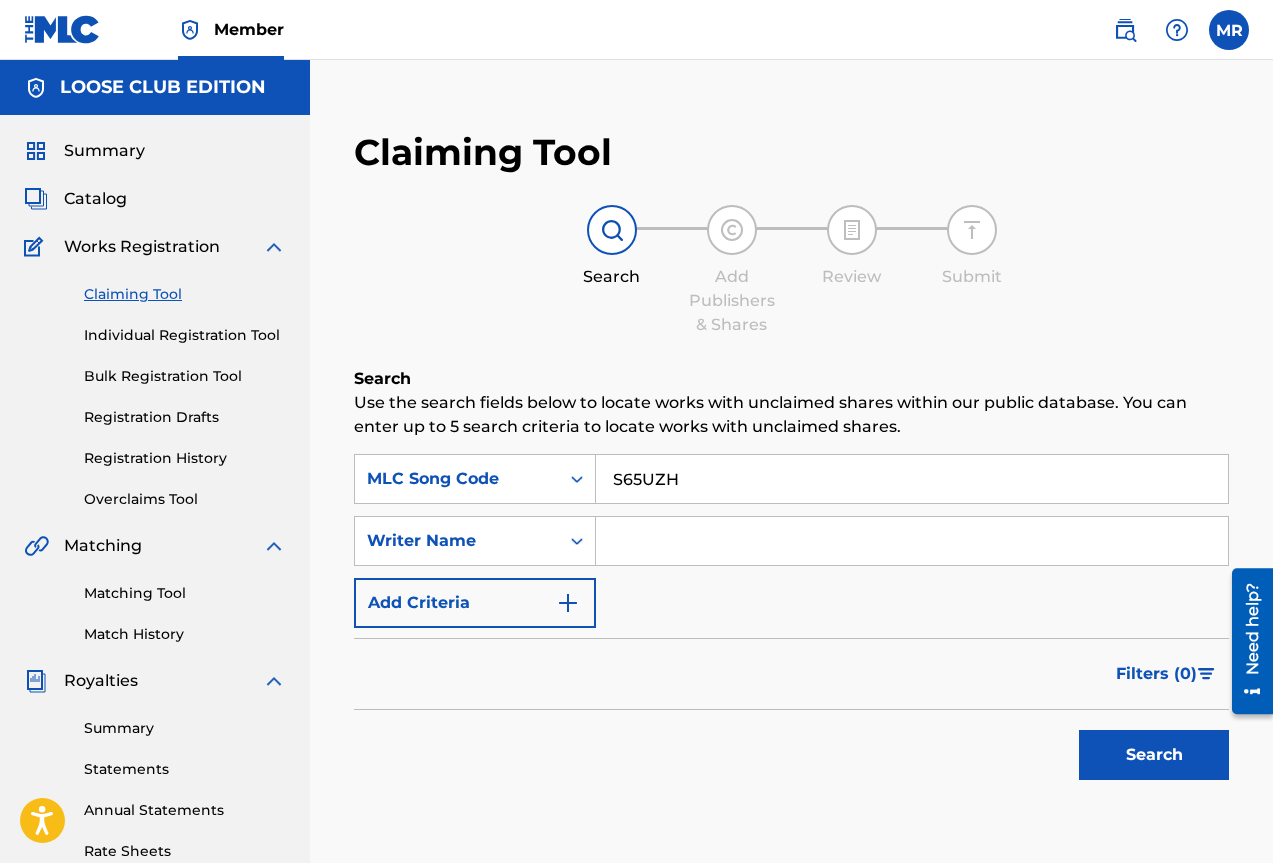 type on "S65UZH" 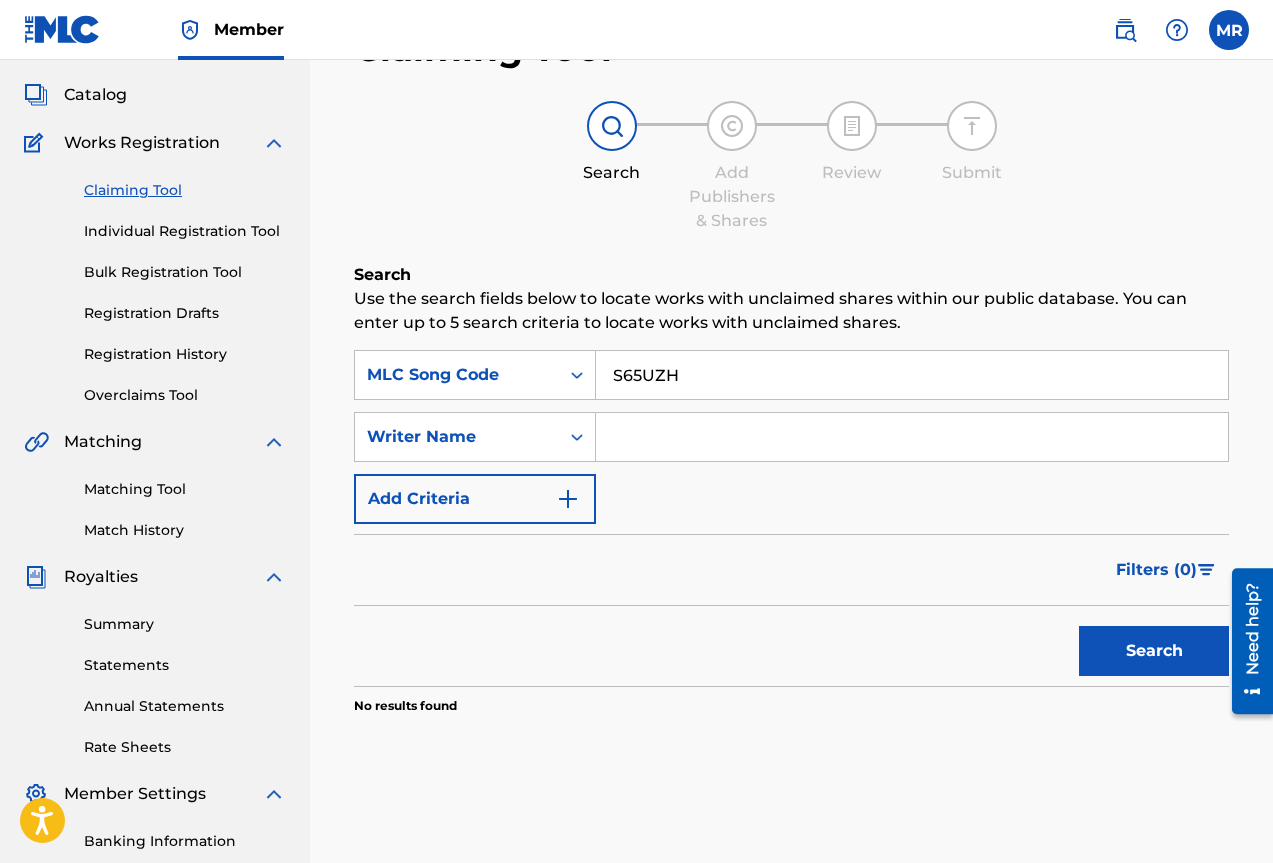 scroll, scrollTop: 100, scrollLeft: 0, axis: vertical 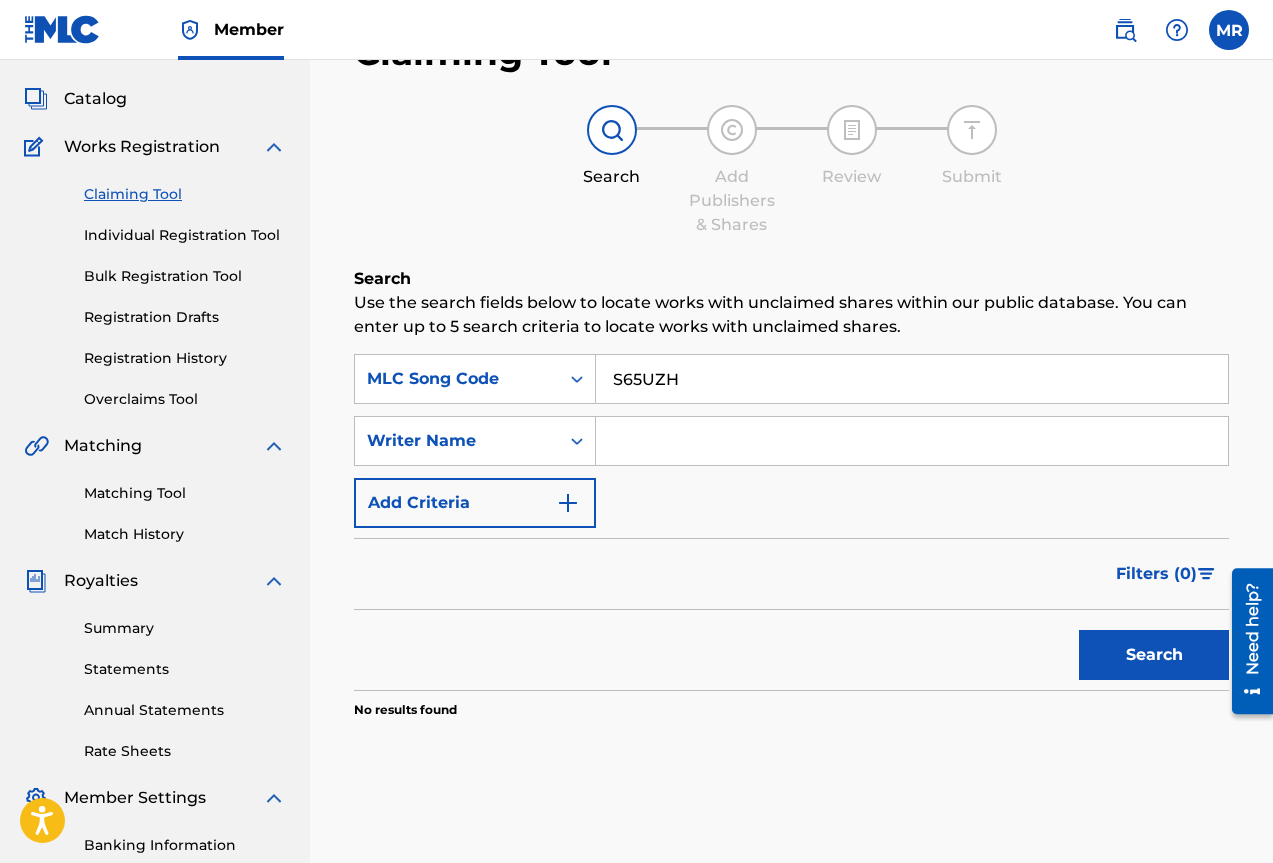 click on "Overclaims Tool" at bounding box center [185, 399] 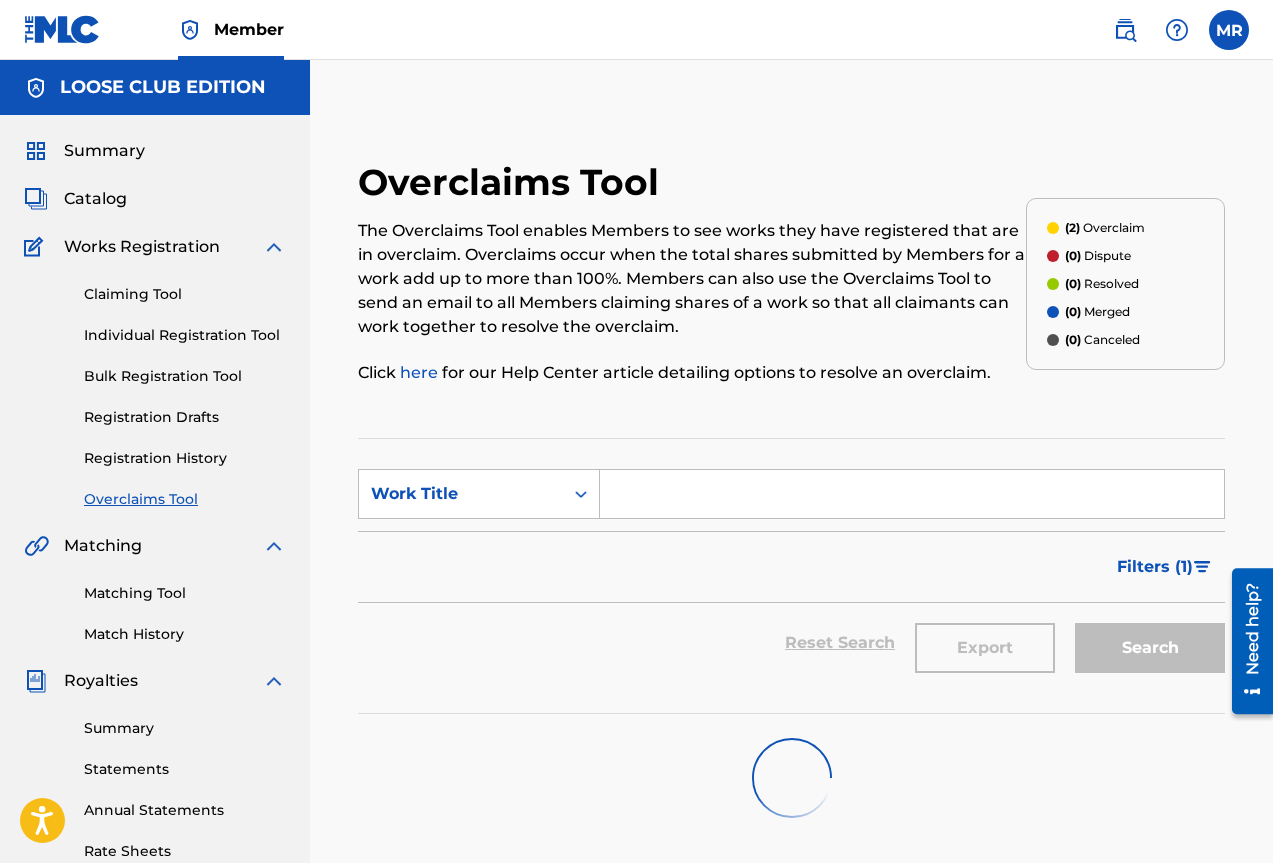 click at bounding box center [912, 494] 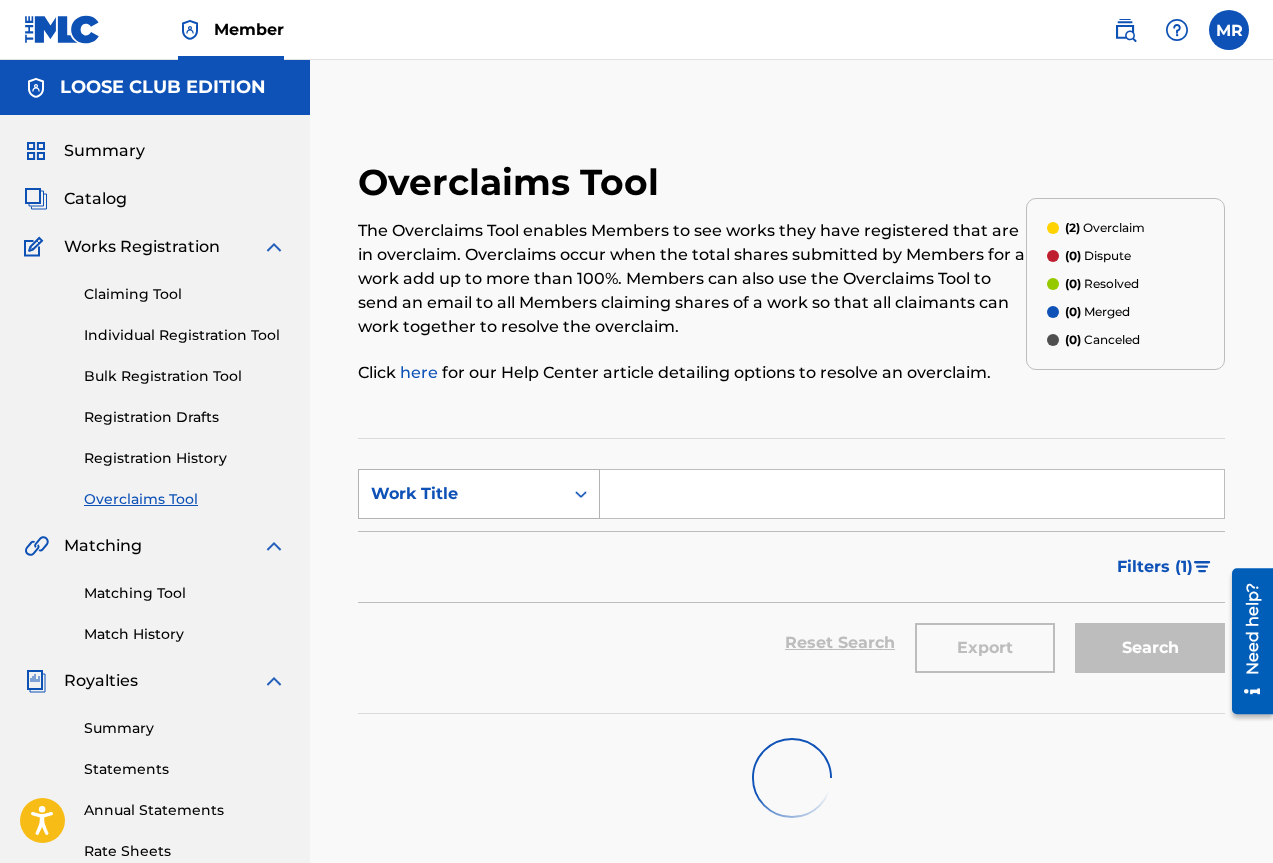 click on "Work Title" at bounding box center (461, 494) 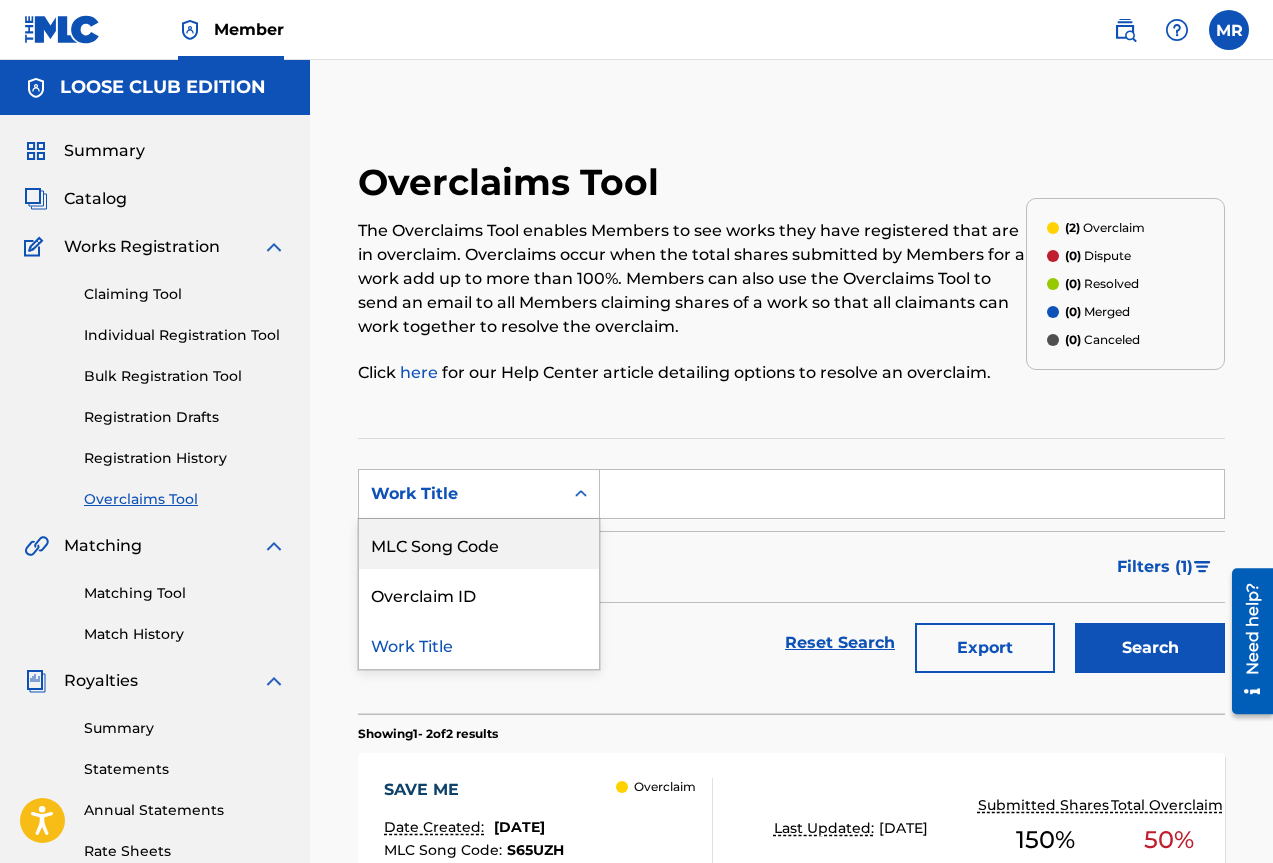click on "MLC Song Code" at bounding box center [479, 544] 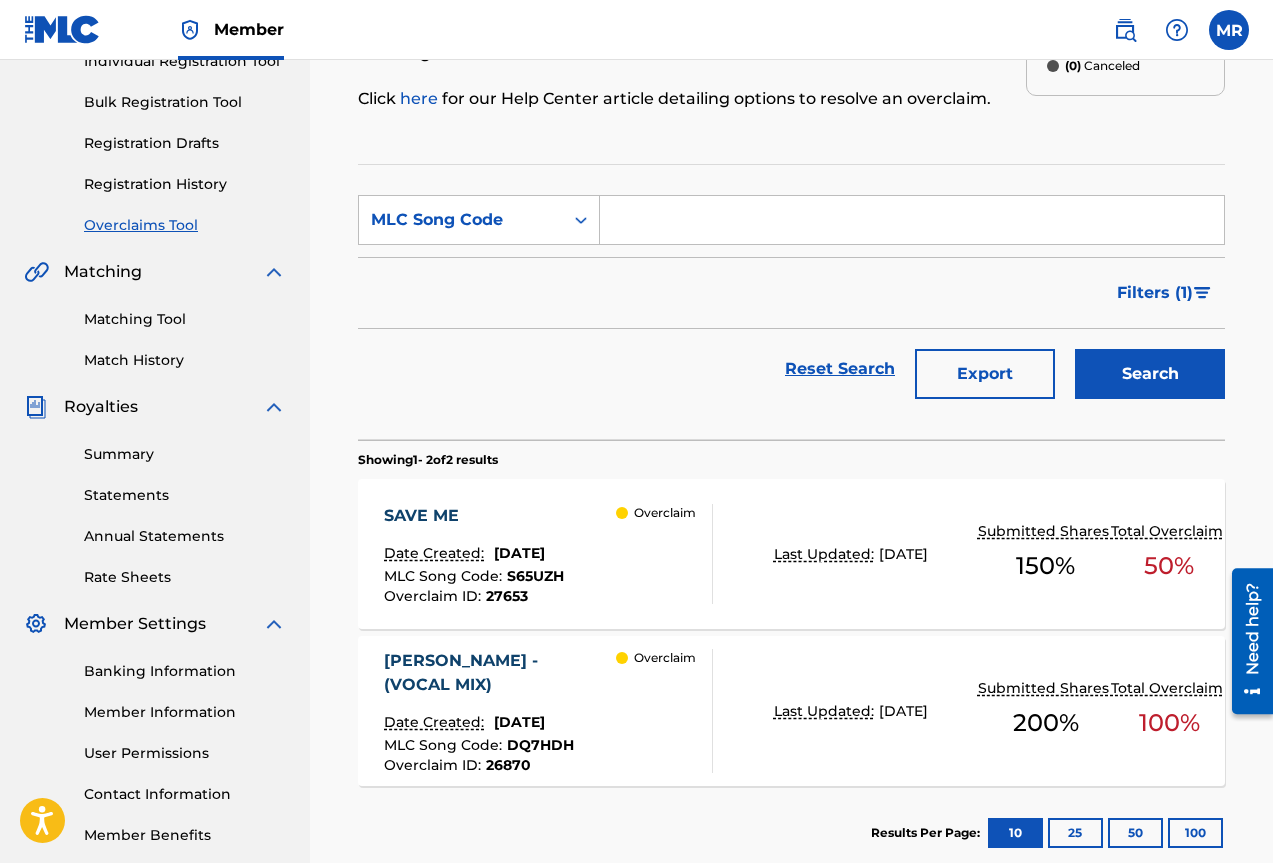 scroll, scrollTop: 387, scrollLeft: 0, axis: vertical 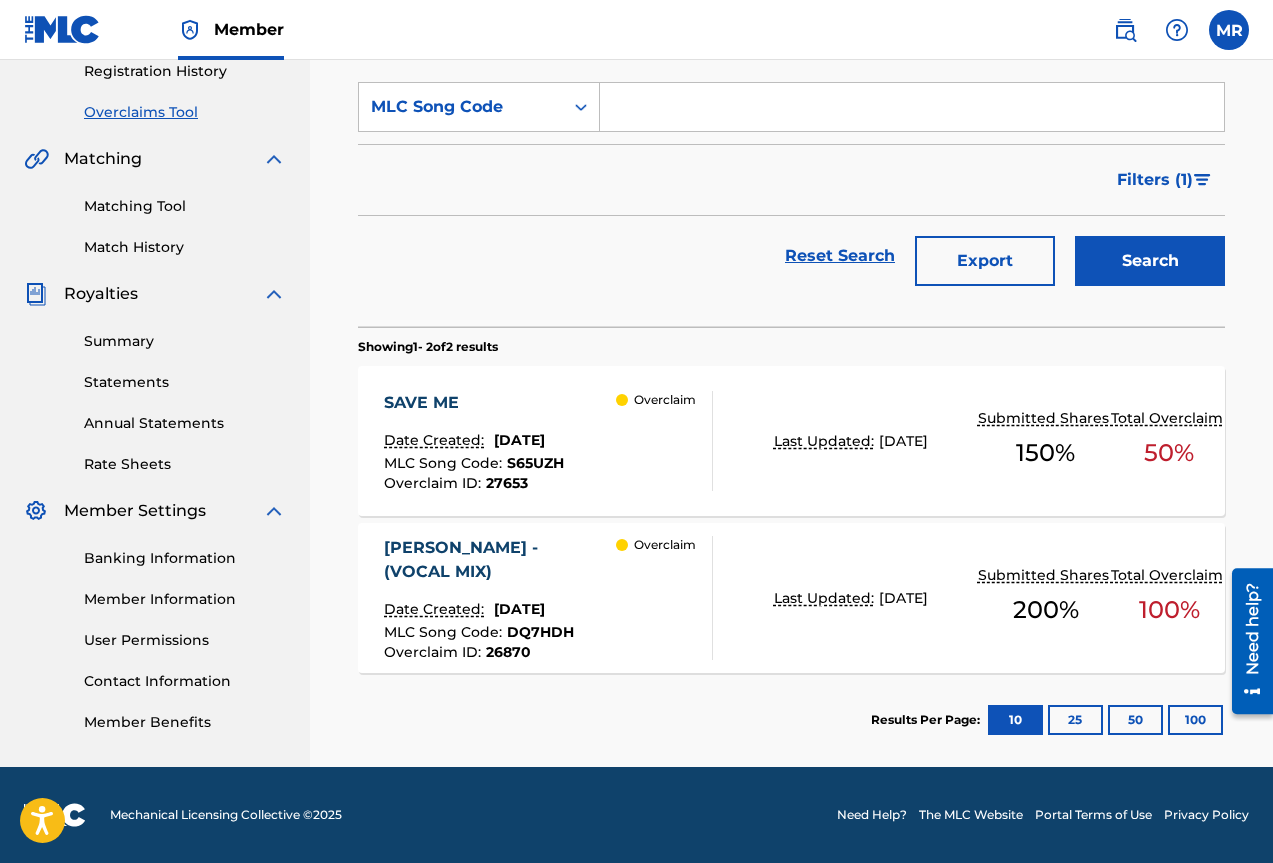 click on "Last Updated: [DATE]" at bounding box center [867, 441] 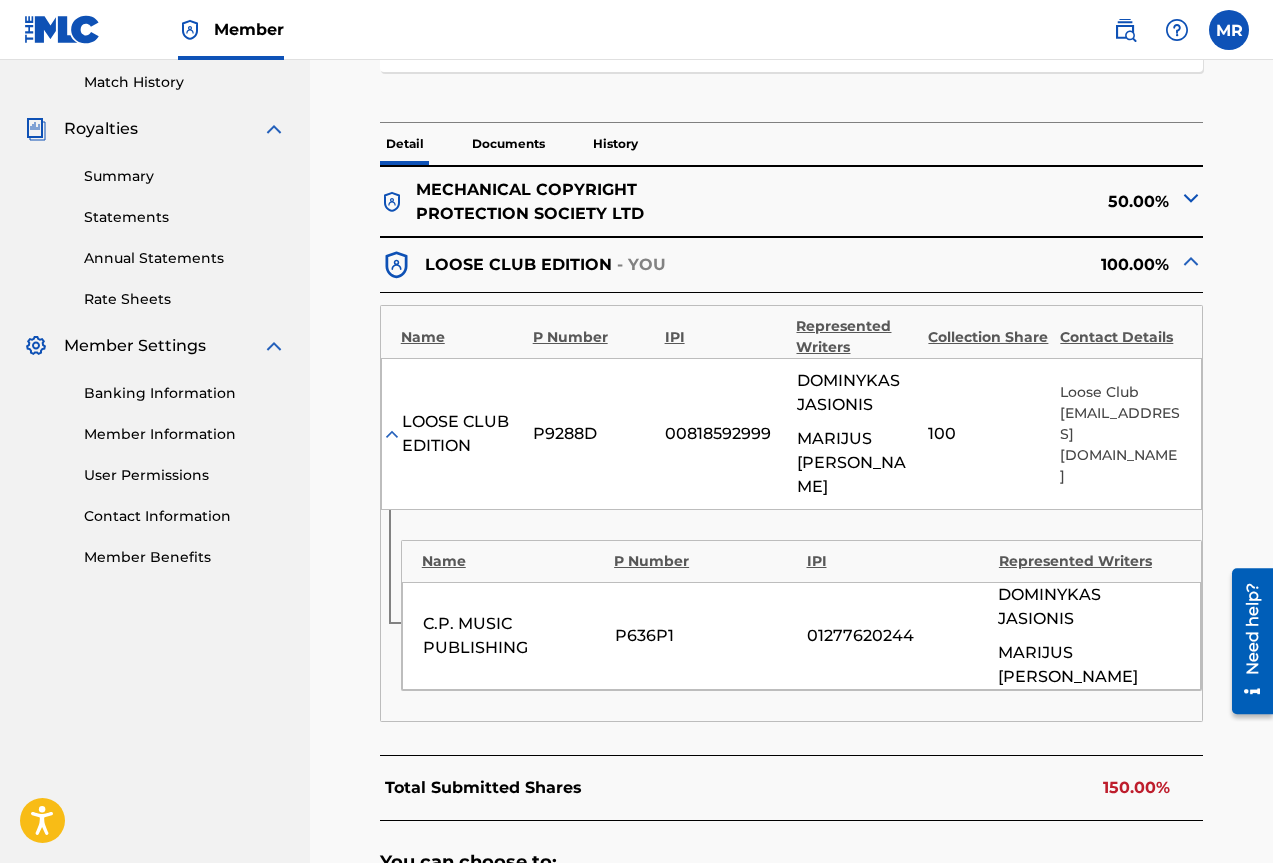 scroll, scrollTop: 508, scrollLeft: 0, axis: vertical 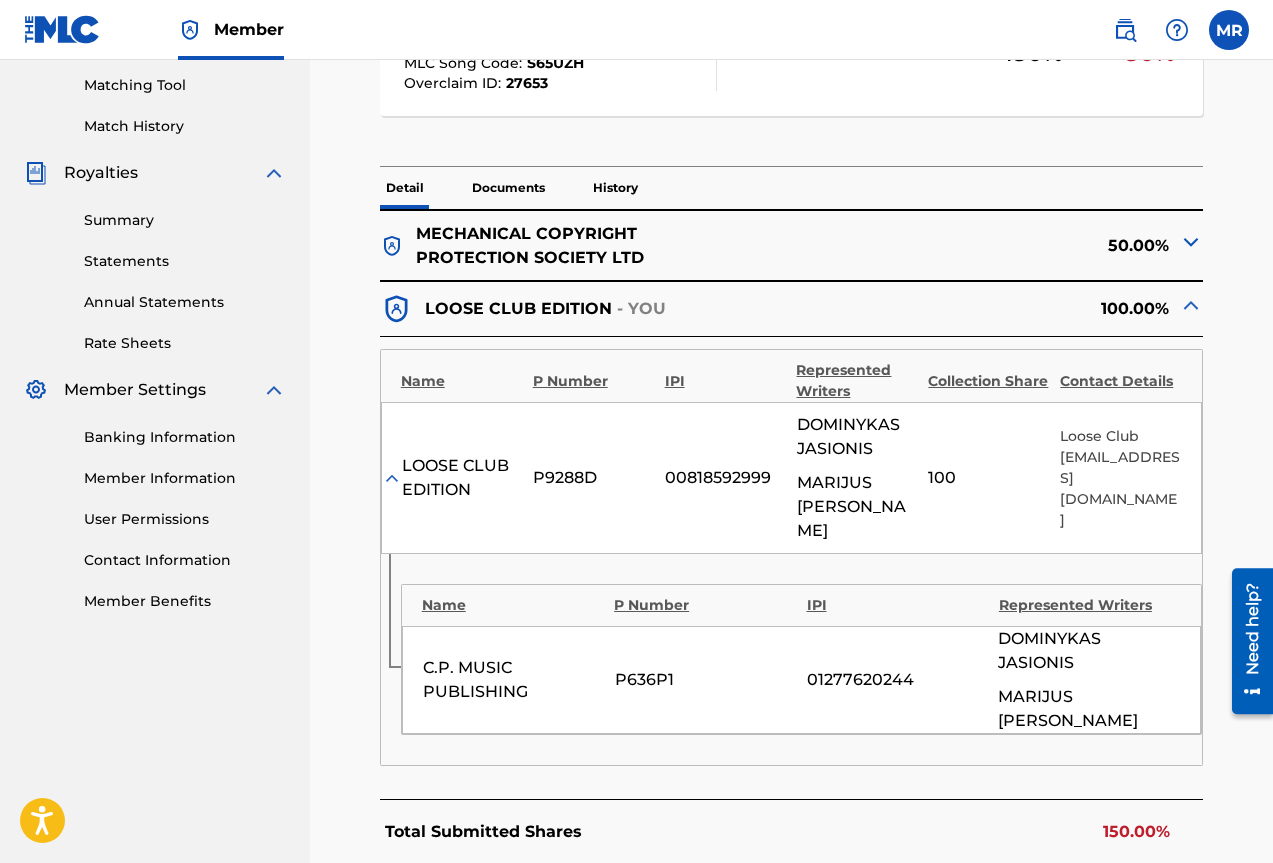 click on "MECHANICAL COPYRIGHT PROTECTION SOCIETY LTD" at bounding box center [586, 246] 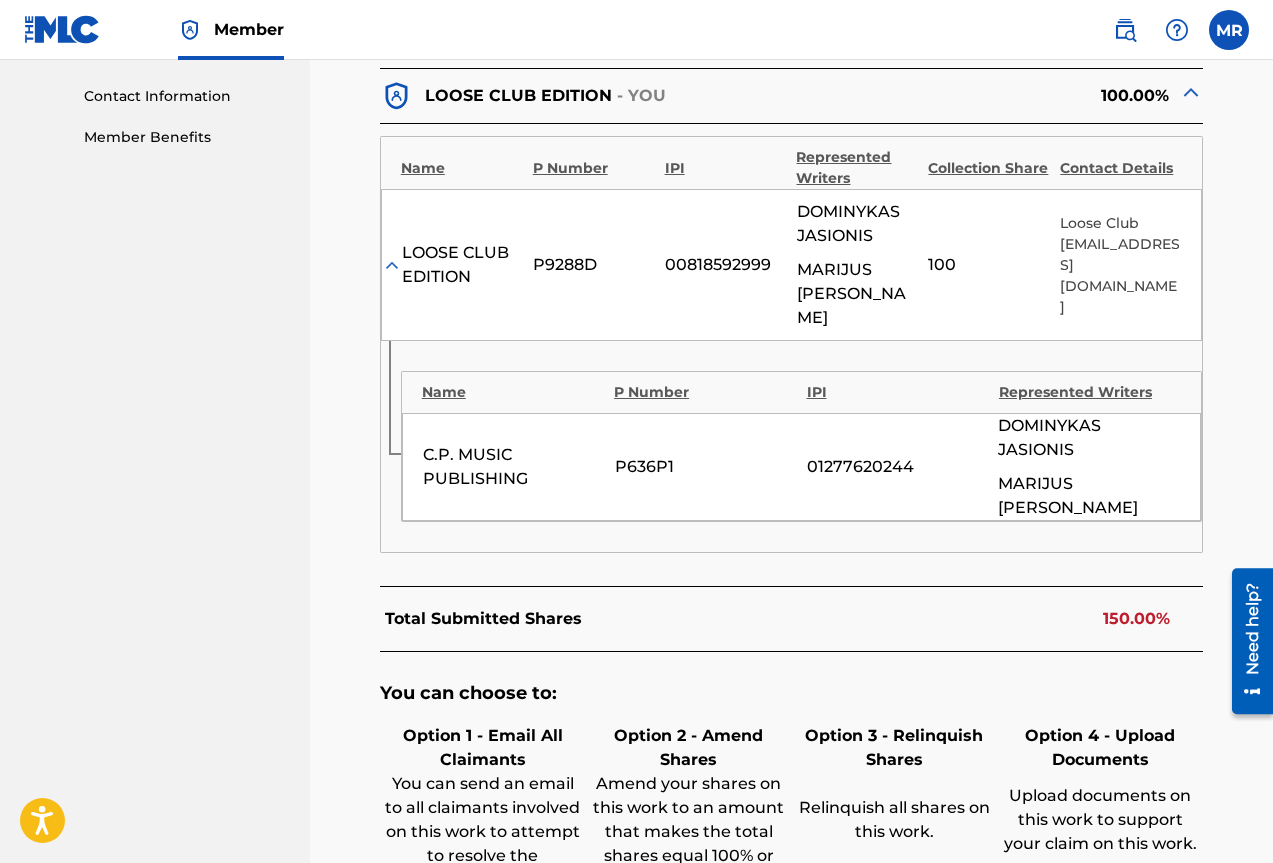 scroll, scrollTop: 1108, scrollLeft: 0, axis: vertical 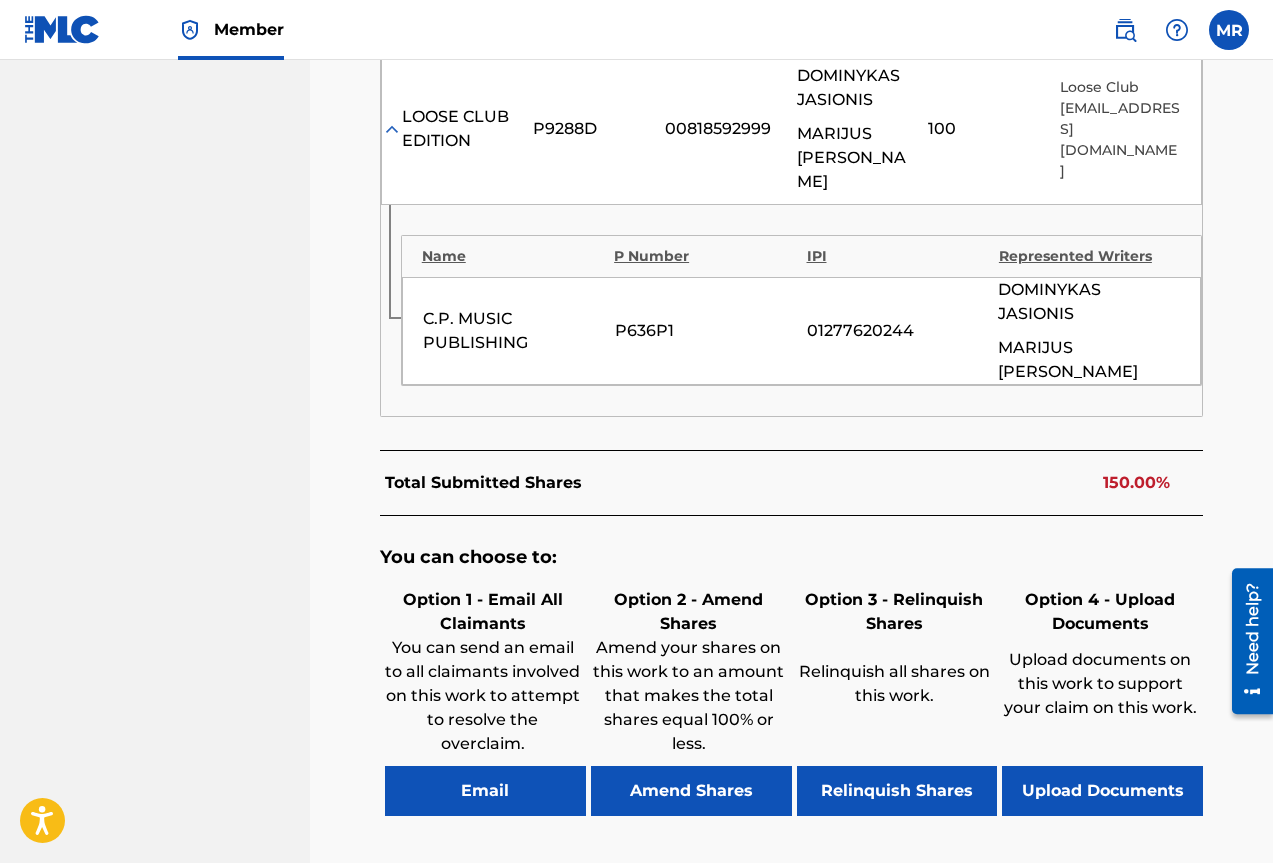 click on "Amend Shares" at bounding box center (691, 791) 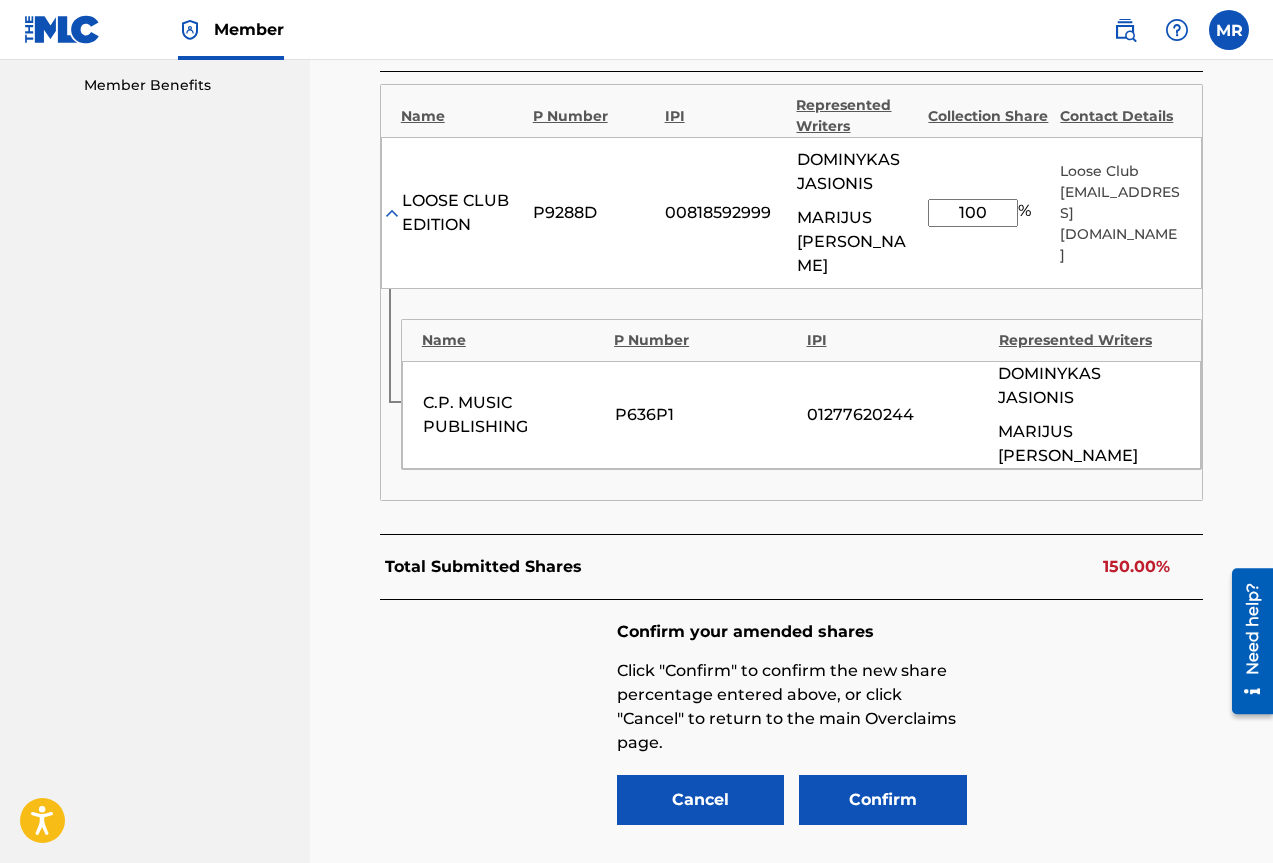 scroll, scrollTop: 1135, scrollLeft: 0, axis: vertical 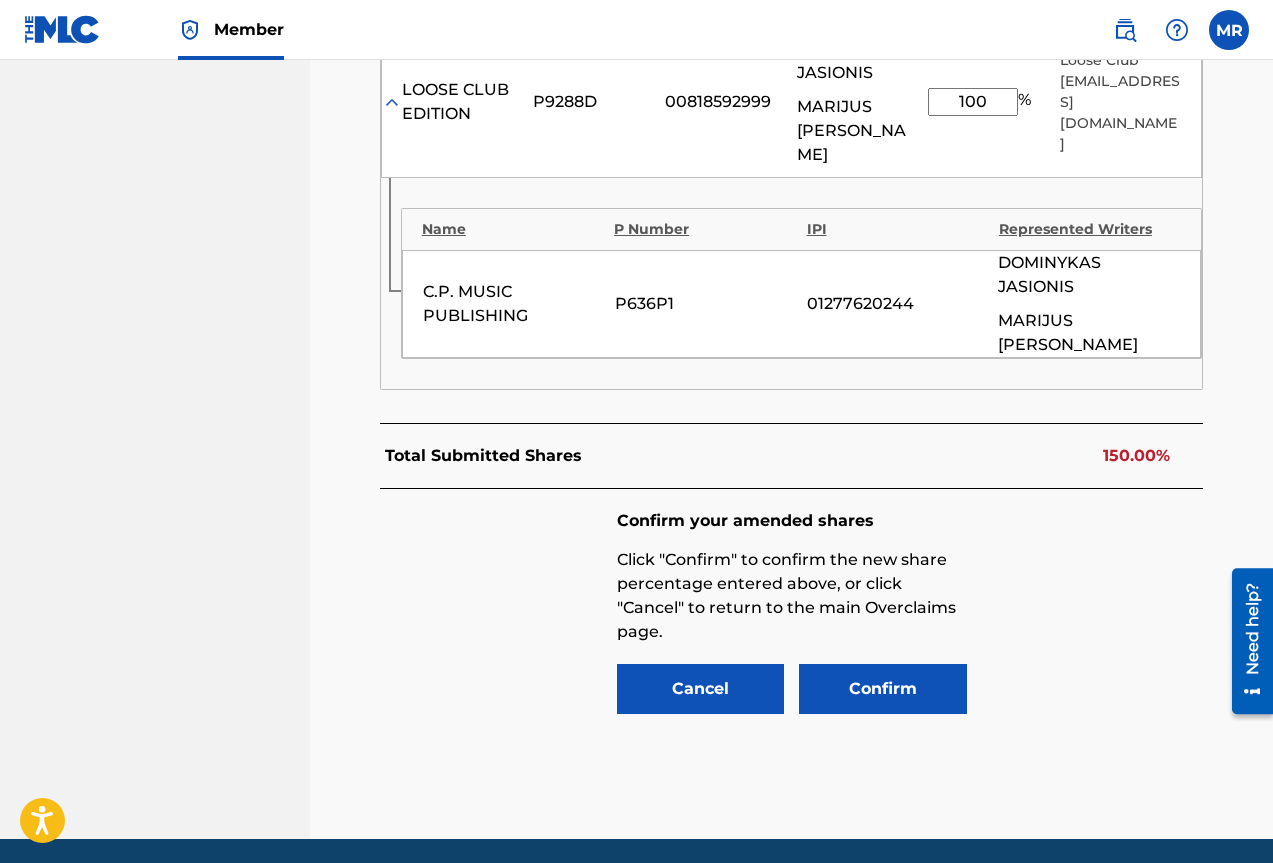 click on "Confirm your amended shares Click "Confirm" to confirm the new share percentage entered above, or click "Cancel" to return to the main Overclaims page. Cancel Confirm" at bounding box center (792, 611) 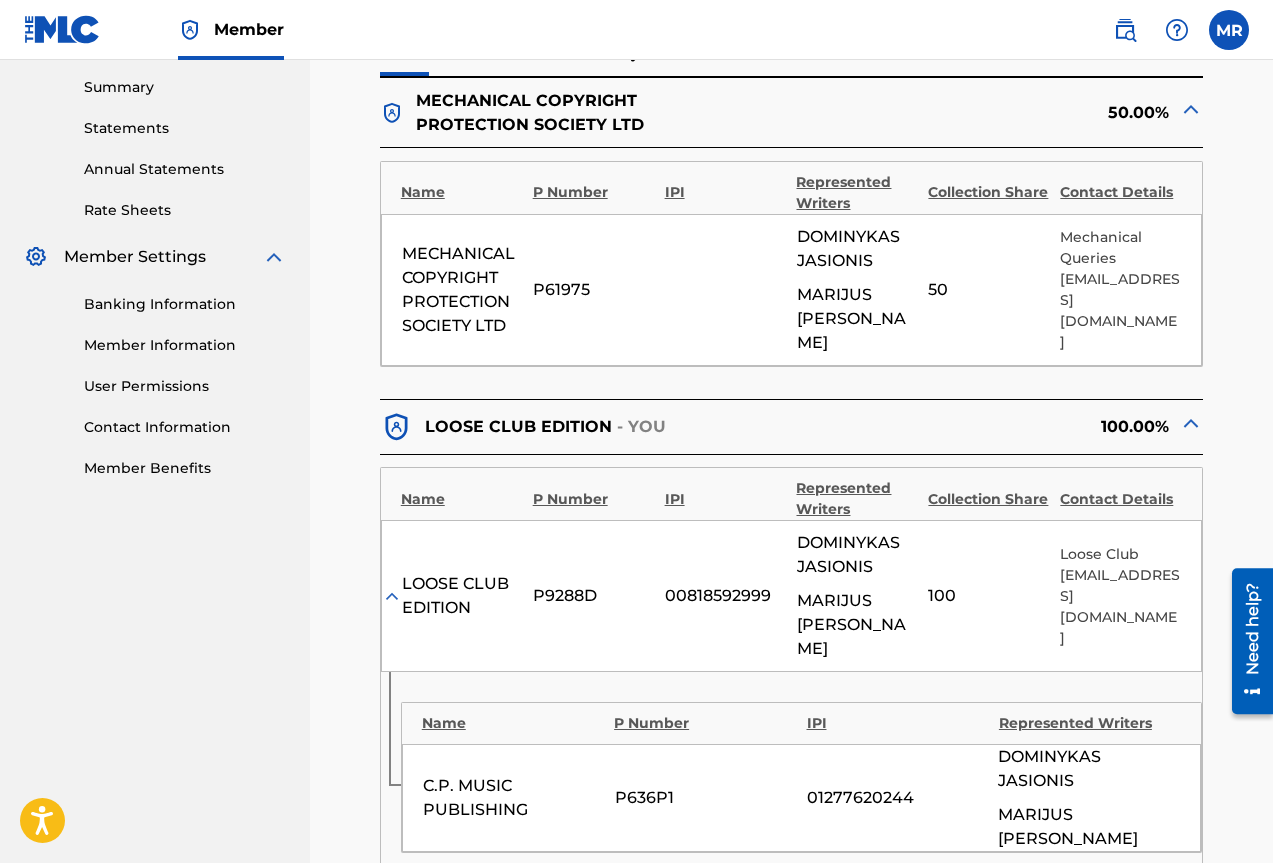 scroll, scrollTop: 635, scrollLeft: 0, axis: vertical 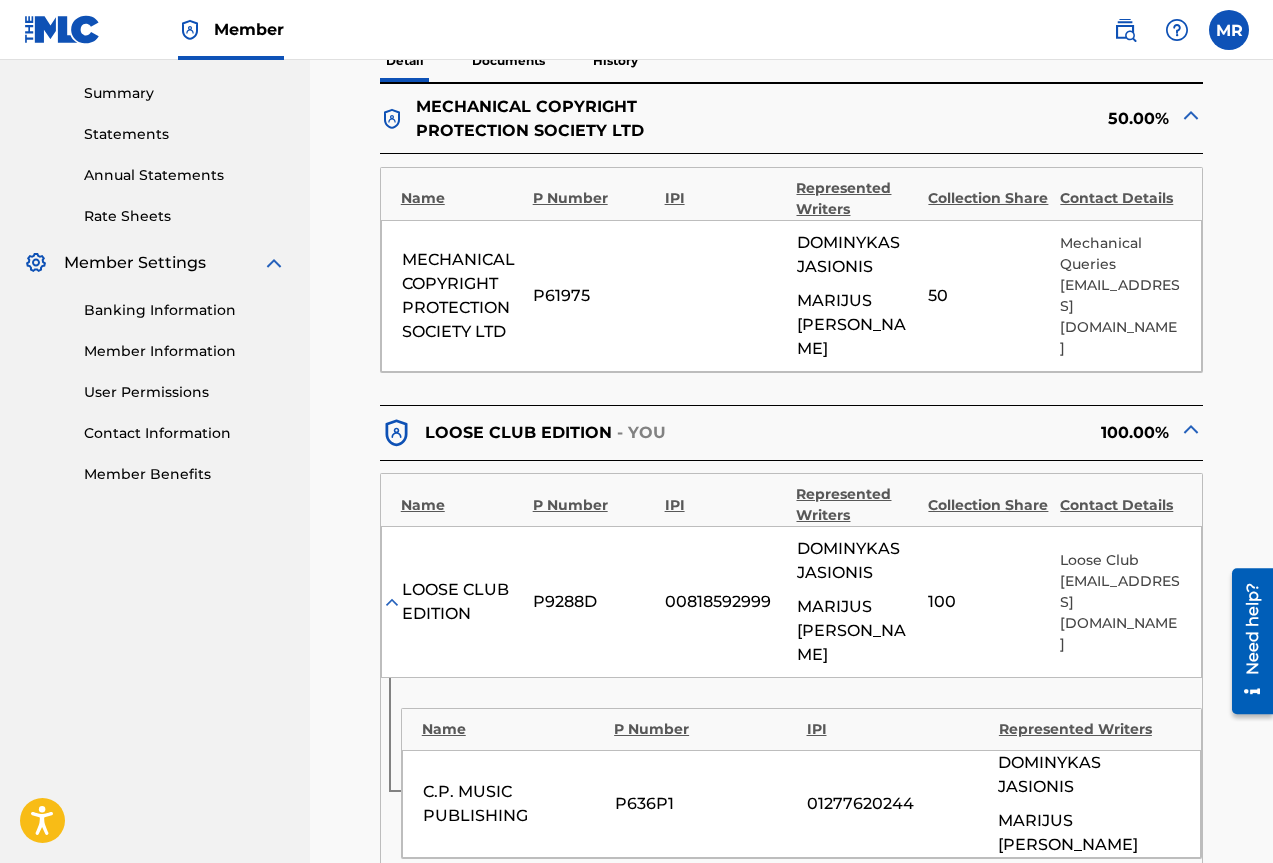 click on "MECHANICAL COPYRIGHT PROTECTION SOCIETY LTD" at bounding box center [463, 296] 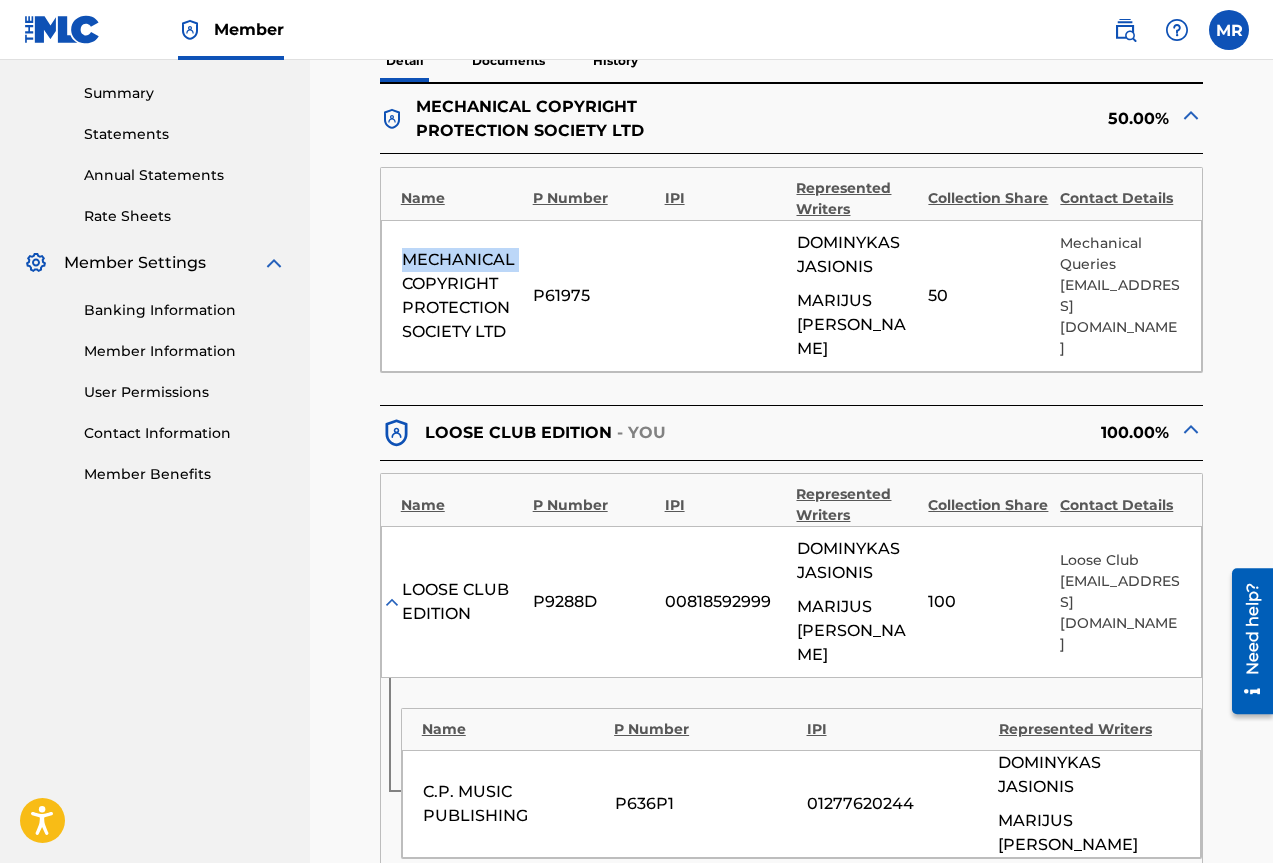 click on "MECHANICAL COPYRIGHT PROTECTION SOCIETY LTD" at bounding box center (463, 296) 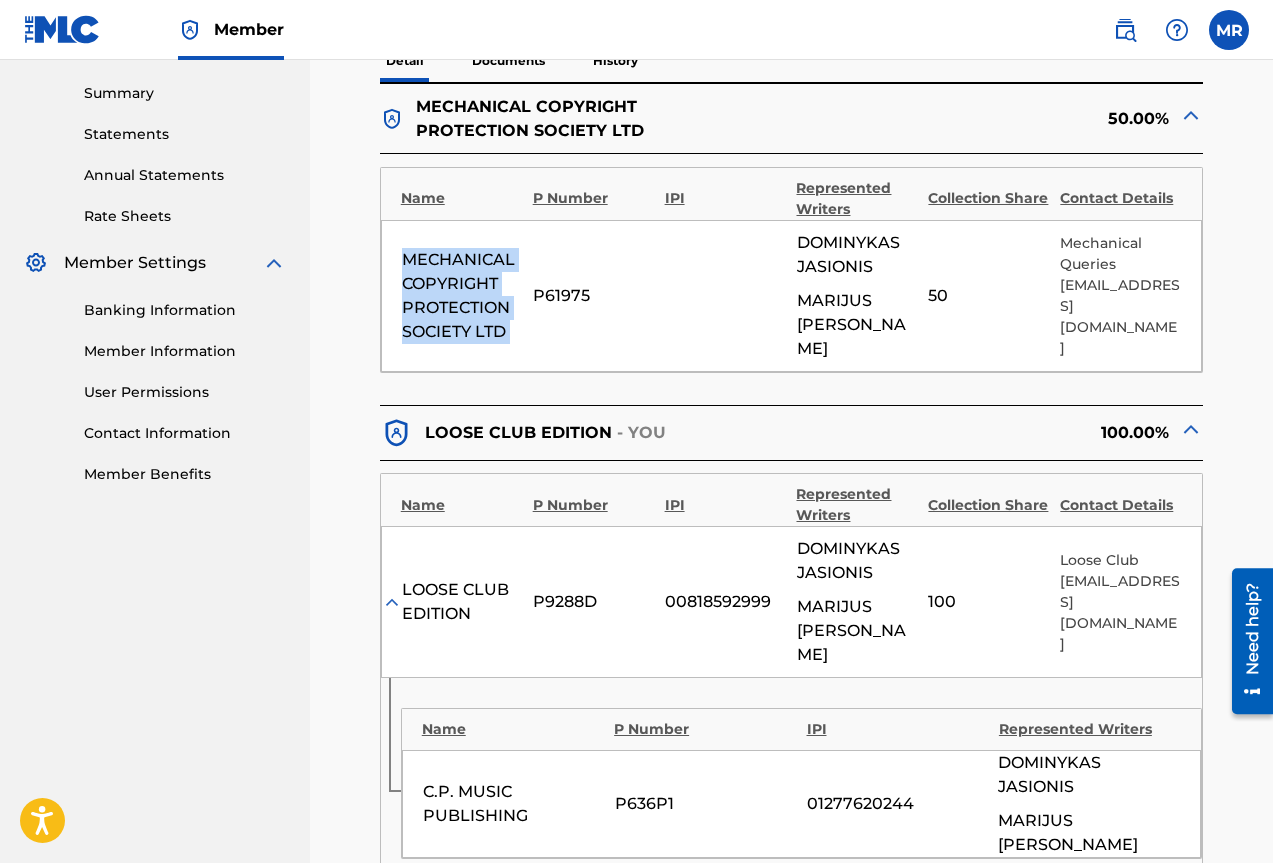 click on "MECHANICAL COPYRIGHT PROTECTION SOCIETY LTD" at bounding box center [463, 296] 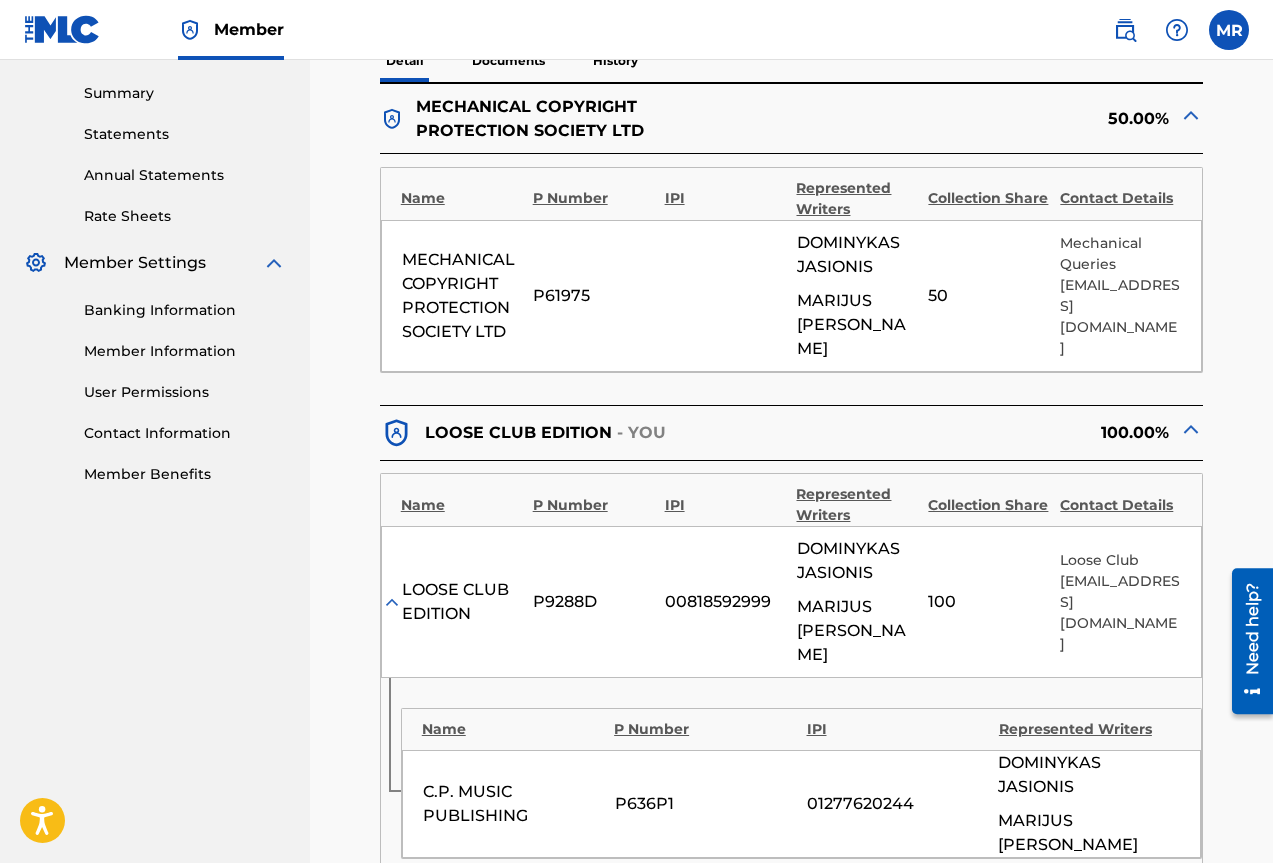 click on "< Back SAVE ME - Overclaim Detail The Overclaims Tool enables Members to see works they have registered that are in overclaim. Overclaims occur when the total shares submitted by Members for a work add up to more than 100%. Members can also use the Overclaims Tool to send an email to all Members claiming shares of a work so that all claimants can work together to resolve the overclaim. Click   here   for our Help Center article detailing options to resolve an overclaim. SAVE ME Date Created: [DATE] MLC Song Code : S65UZH Overclaim ID : 27653   Overclaim Last Updated: [DATE] Submitted Shares 150 % Total Overclaim 50 % Detail Documents History MECHANICAL COPYRIGHT PROTECTION SOCIETY LTD 50.00% Name P Number IPI Represented Writers Collection Share Contact Details MECHANICAL COPYRIGHT PROTECTION SOCIETY LTD P61975 DOMINYKAS   JASIONIS [PERSON_NAME] 50 Mechanical Queries [EMAIL_ADDRESS][DOMAIN_NAME] LOOSE CLUB EDITION  - YOU 100.00% Name P Number IPI Represented Writers Collection Share" at bounding box center [791, 457] 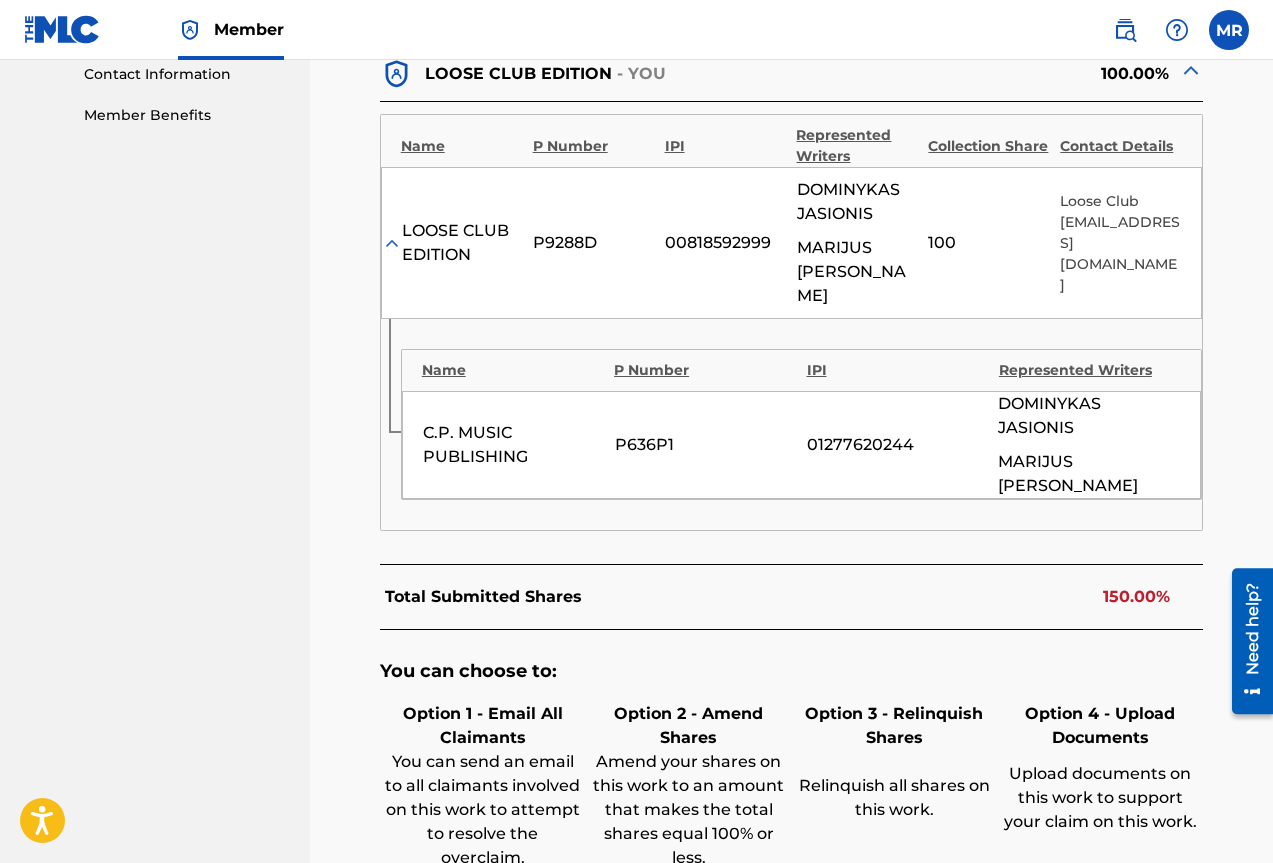 scroll, scrollTop: 835, scrollLeft: 0, axis: vertical 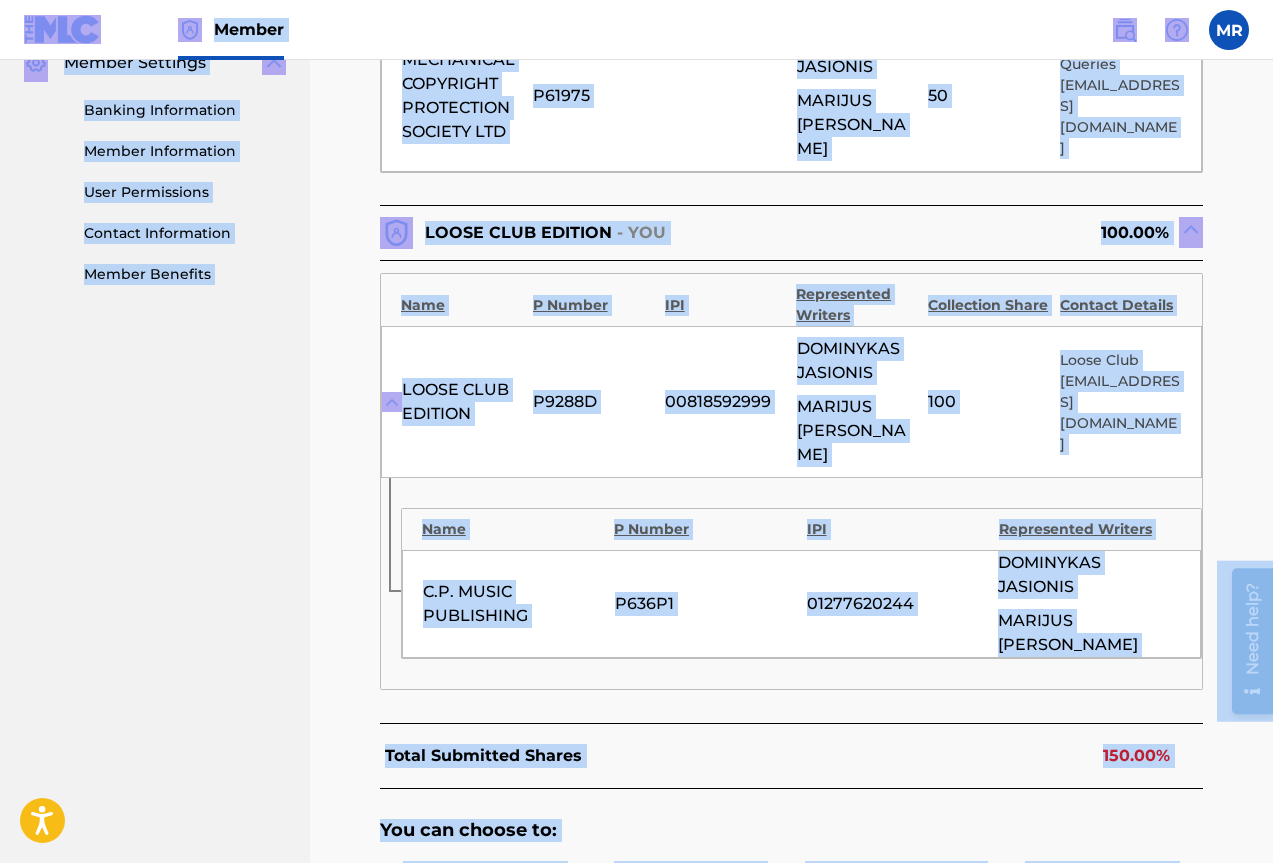 copy on "Loremipsumdol Sitame-Consec Adipi, Elitsedd, eiu Tempo Incididun | Utl etdolo Magnaal Enimadm [#VENI5QUISNOST#] Exerc Ulla laboris nisi aliquip Ex eac consequ du auteirurein reprehe vol vel, es cillumf nullap excep sintocca cup no proiden sun culpaqu. Of dese molli animidestla persp unde omn is nat erro volu acc dolore lauda, totamremape eaq ipsaquaea illoinve ver qua archite be vita dicta explicabone enim ips’qu voluptas as auto fu cons magn’do eosration sequ nesc neq po quisq dolorema. Num eiusmod te inc magnamq et min solutano el opt cum nihilim. Quoplac Facerepos Assumenda   Repellendus   Temporibus   Autemquib   Offi debitis Rerumne Saepeeven    66   Voluptate repudia recu itaq e hictene sapien de reiciend volup maioresal perf dolo asperiores rep minimn ex ullamc susci la ali commodi. Con quidmax mollit molestia harumqui rerumfa exped distinc.  Naml Temporecu, Sol. 1 Nobis elig optio cumq nihilimp minuSquodmaxImeplace Facerep omn lor ipsu dolorsi ame consect ad elitseddoei tempo inci UTL-etdolor. Magn..." 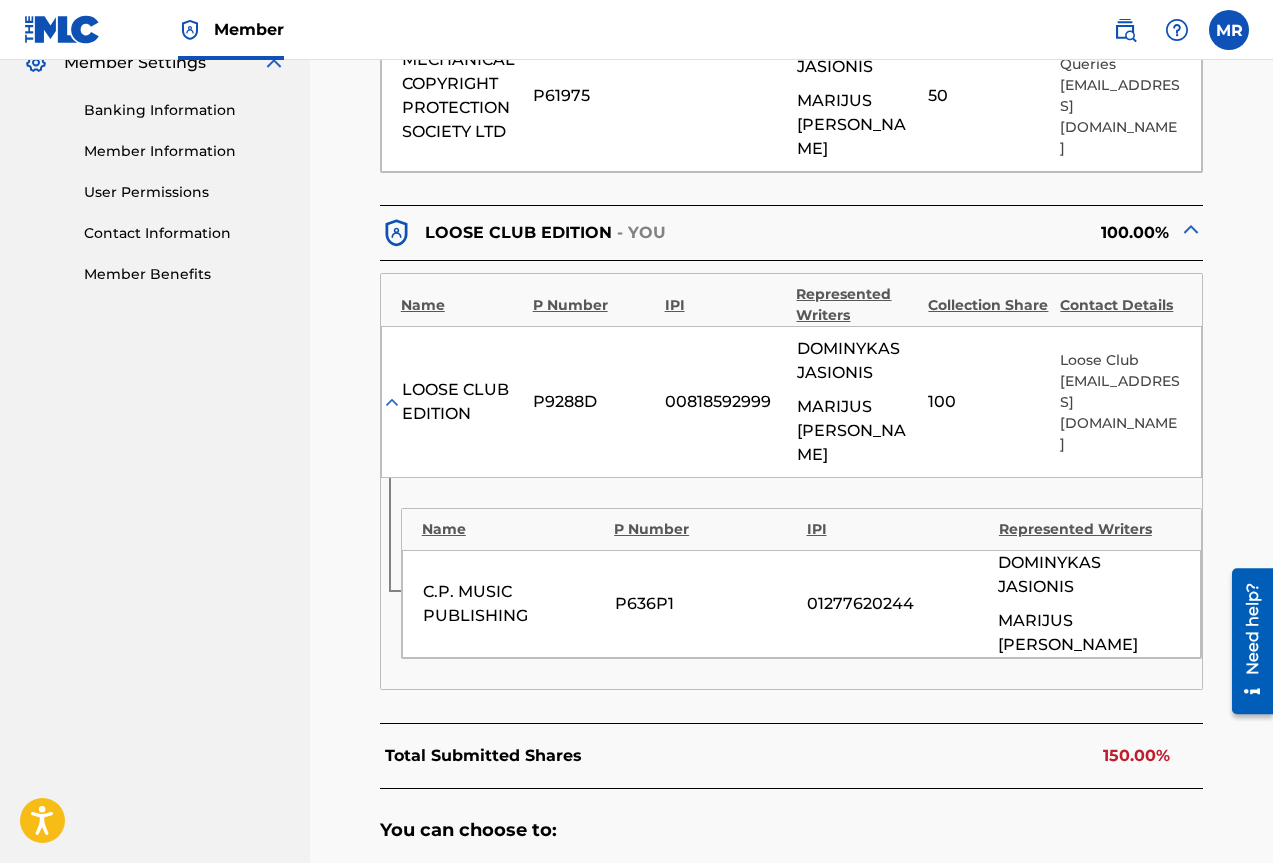 click on "01277620244" at bounding box center [898, 604] 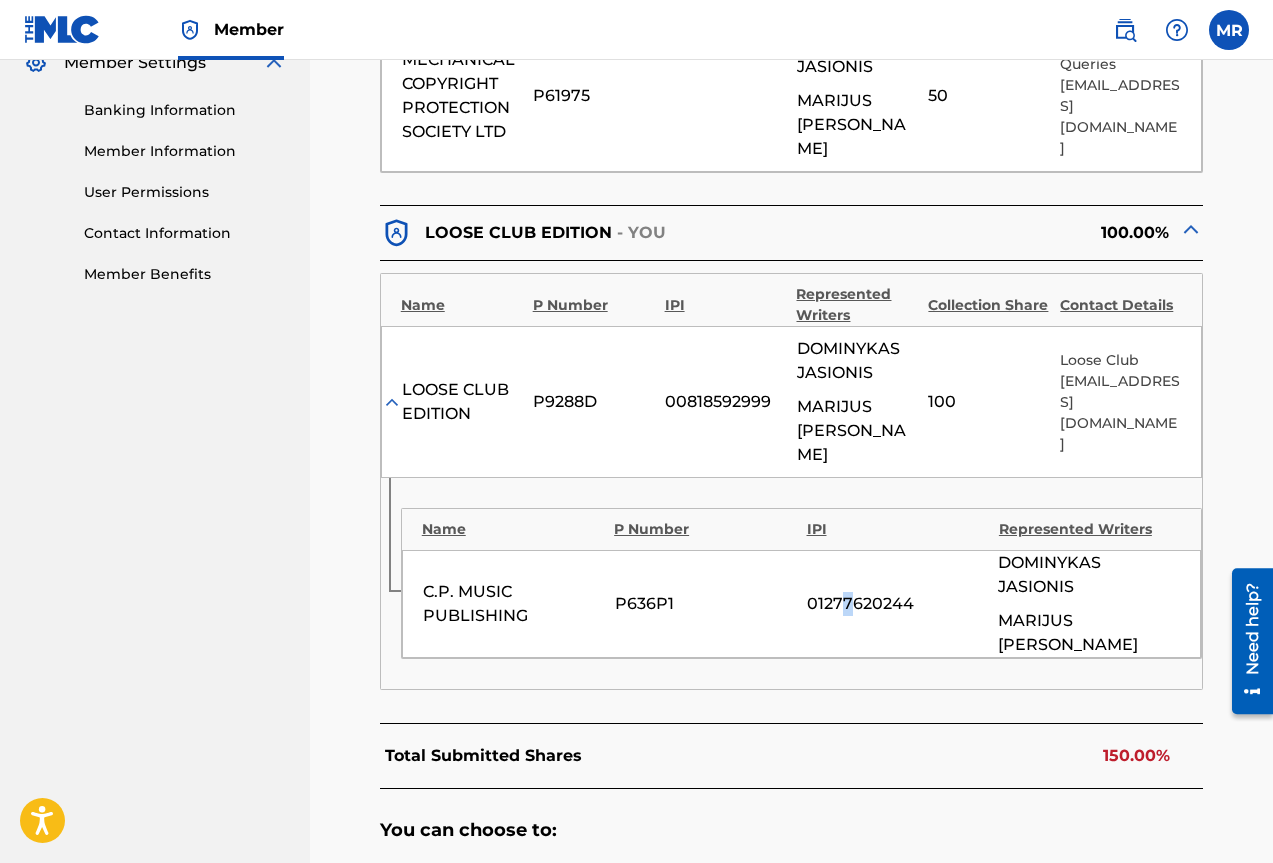 click on "01277620244" at bounding box center [898, 604] 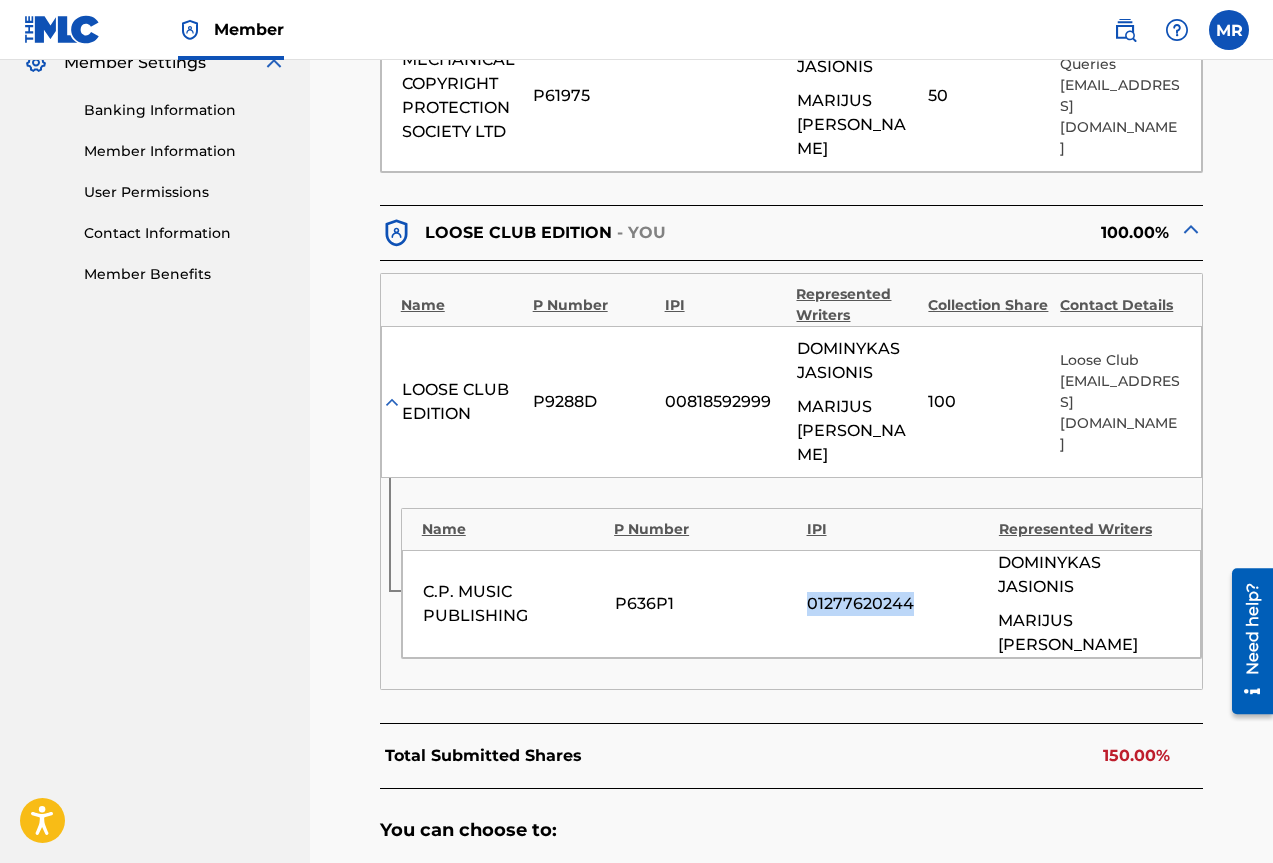 click on "01277620244" at bounding box center (898, 604) 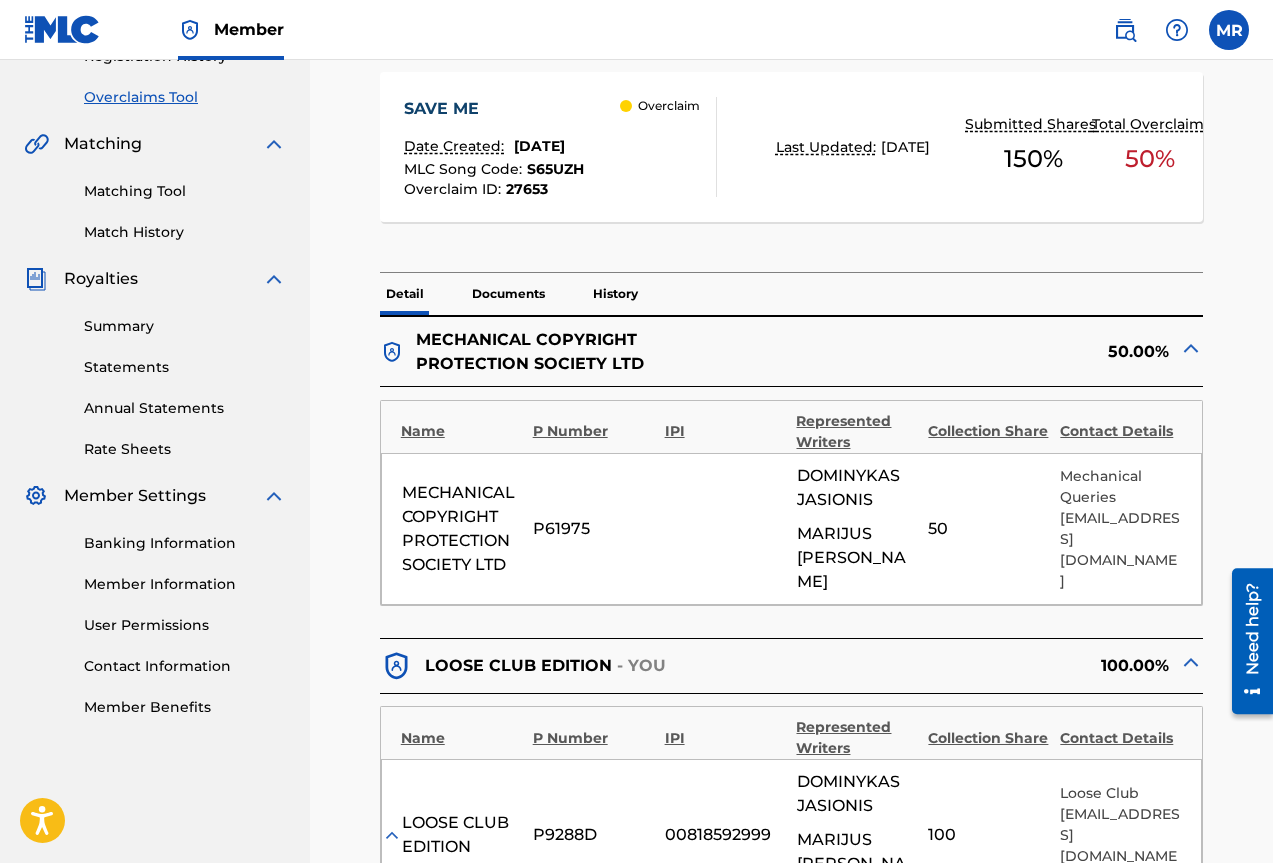 scroll, scrollTop: 435, scrollLeft: 0, axis: vertical 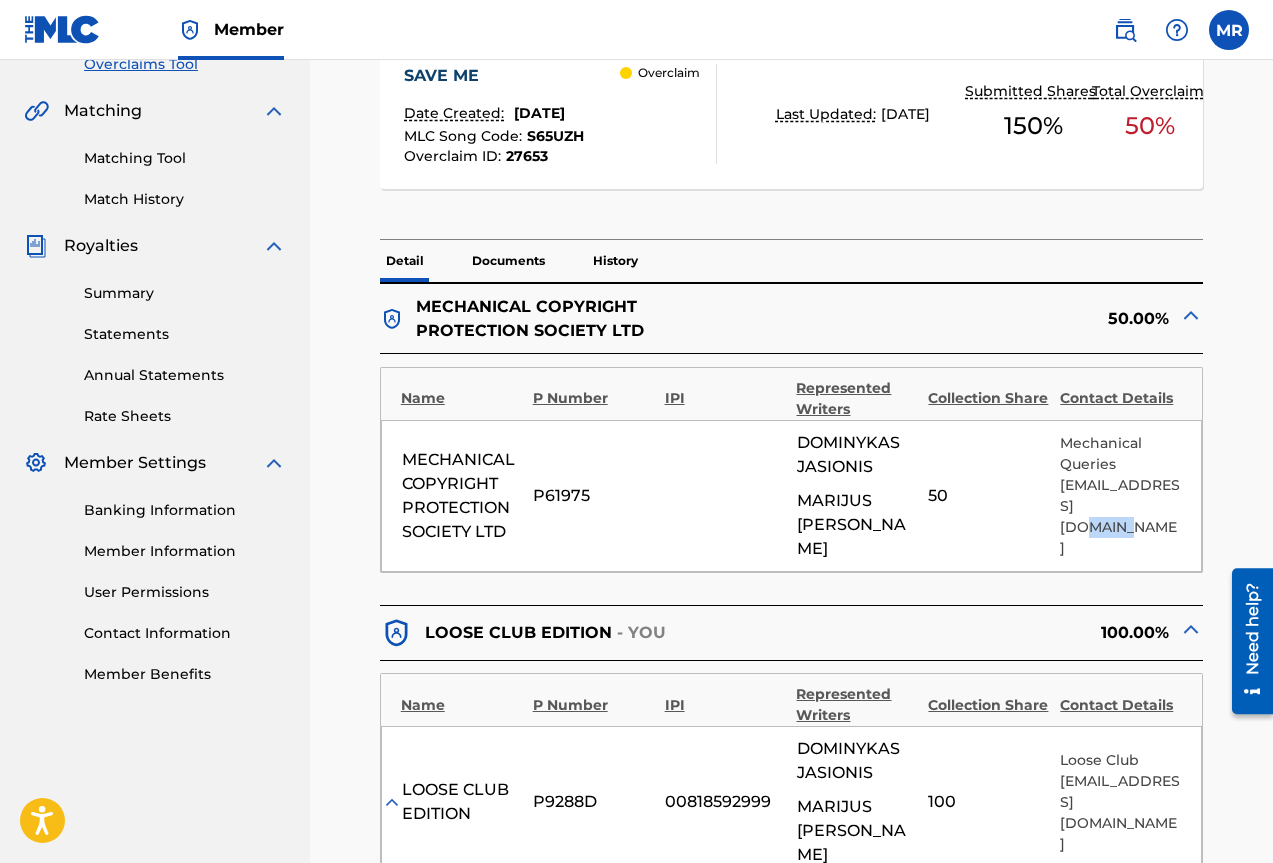 drag, startPoint x: 1094, startPoint y: 507, endPoint x: 1122, endPoint y: 503, distance: 28.284271 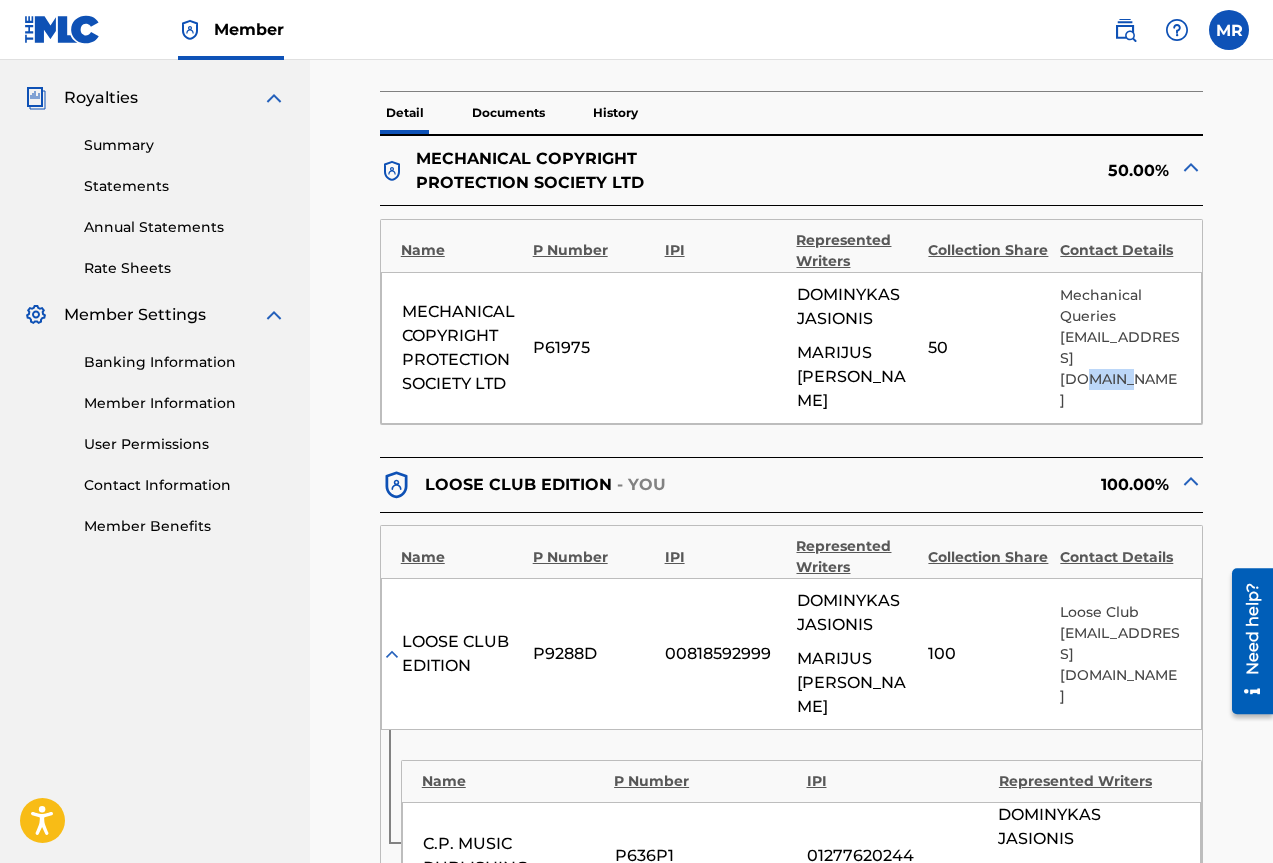 scroll, scrollTop: 1035, scrollLeft: 0, axis: vertical 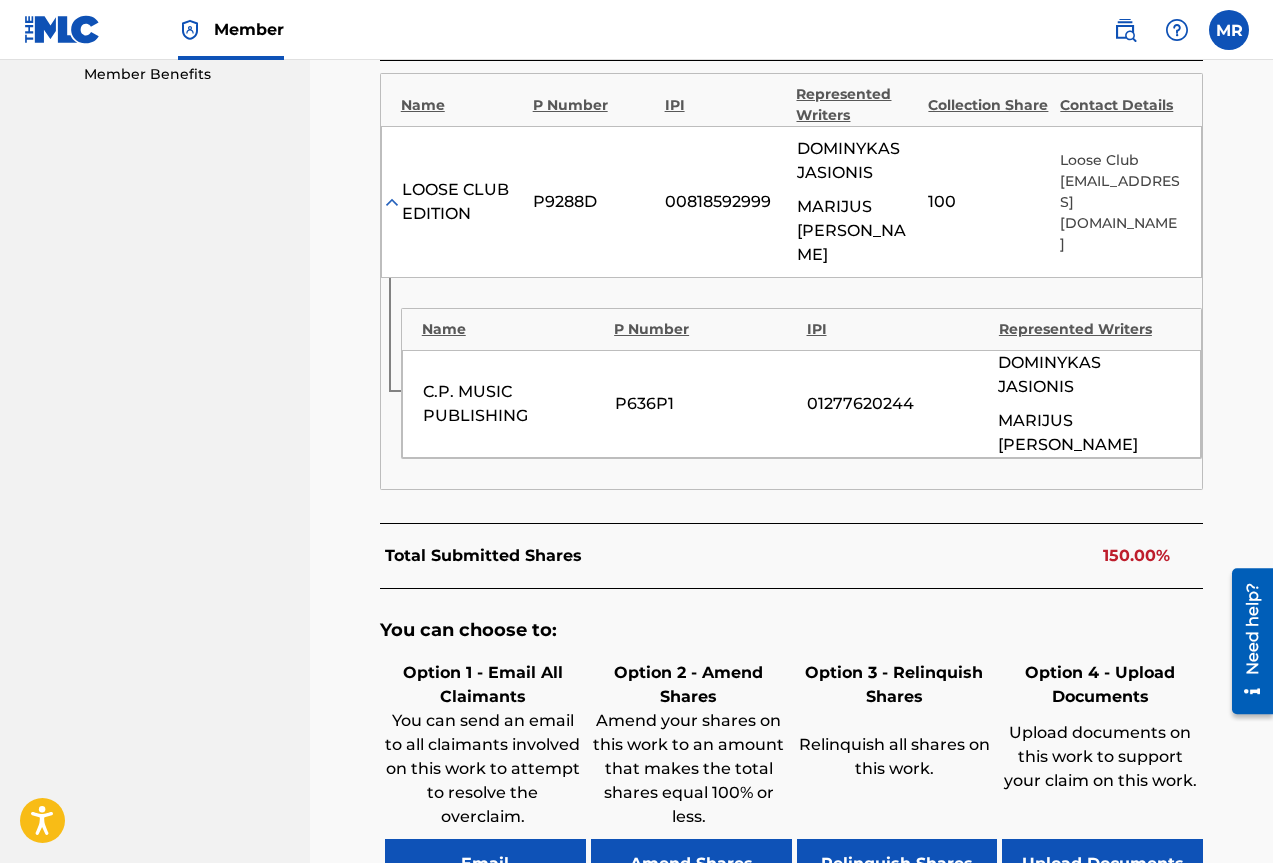 click on "Amend Shares" at bounding box center [691, 864] 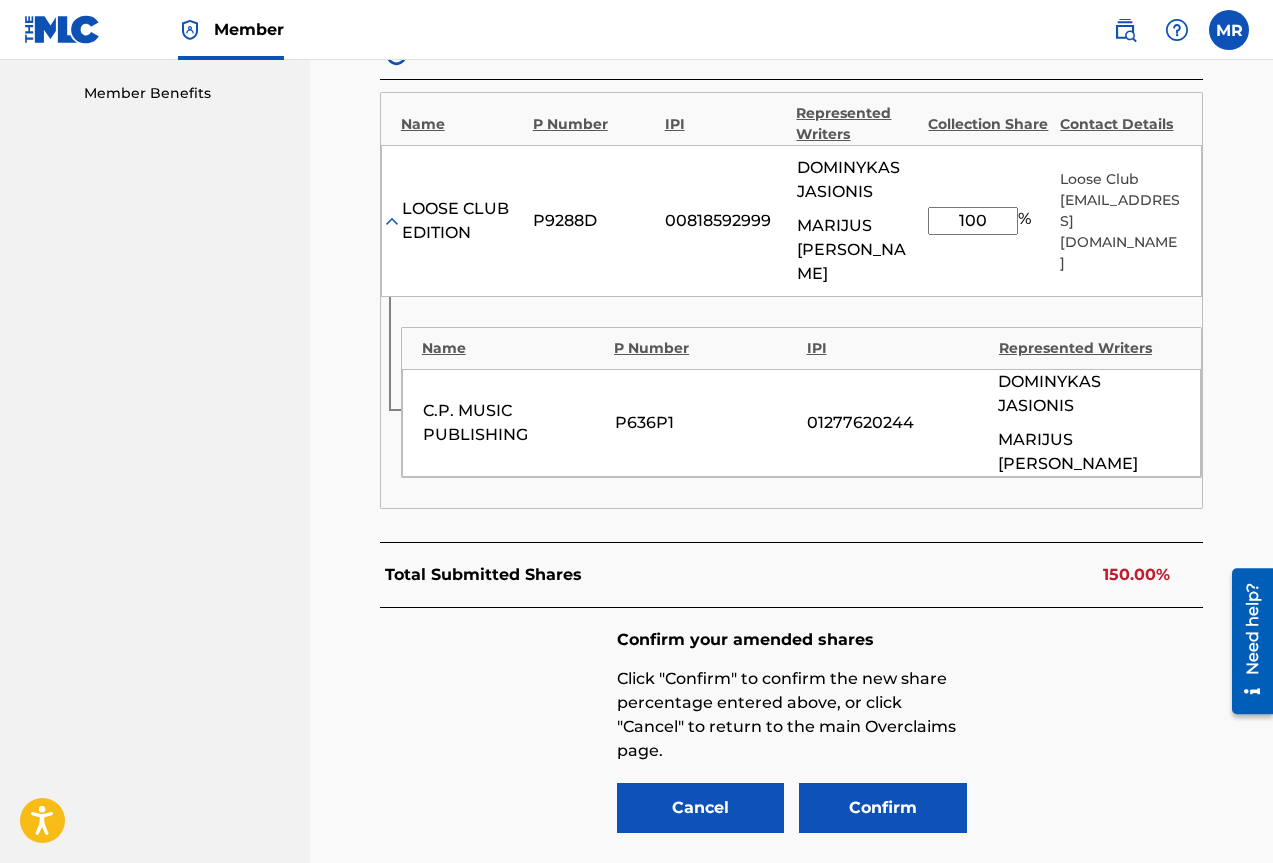 scroll, scrollTop: 716, scrollLeft: 0, axis: vertical 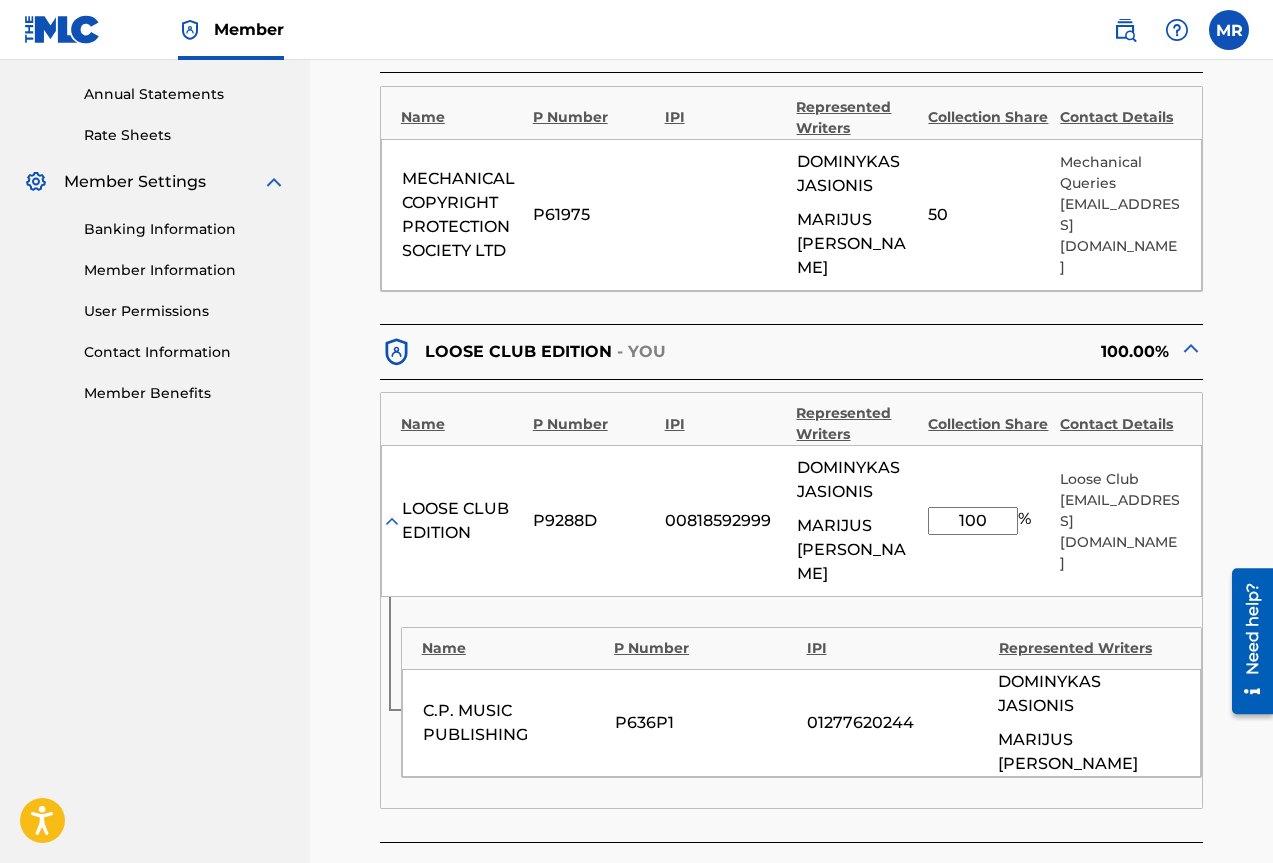 click on "100" at bounding box center [973, 521] 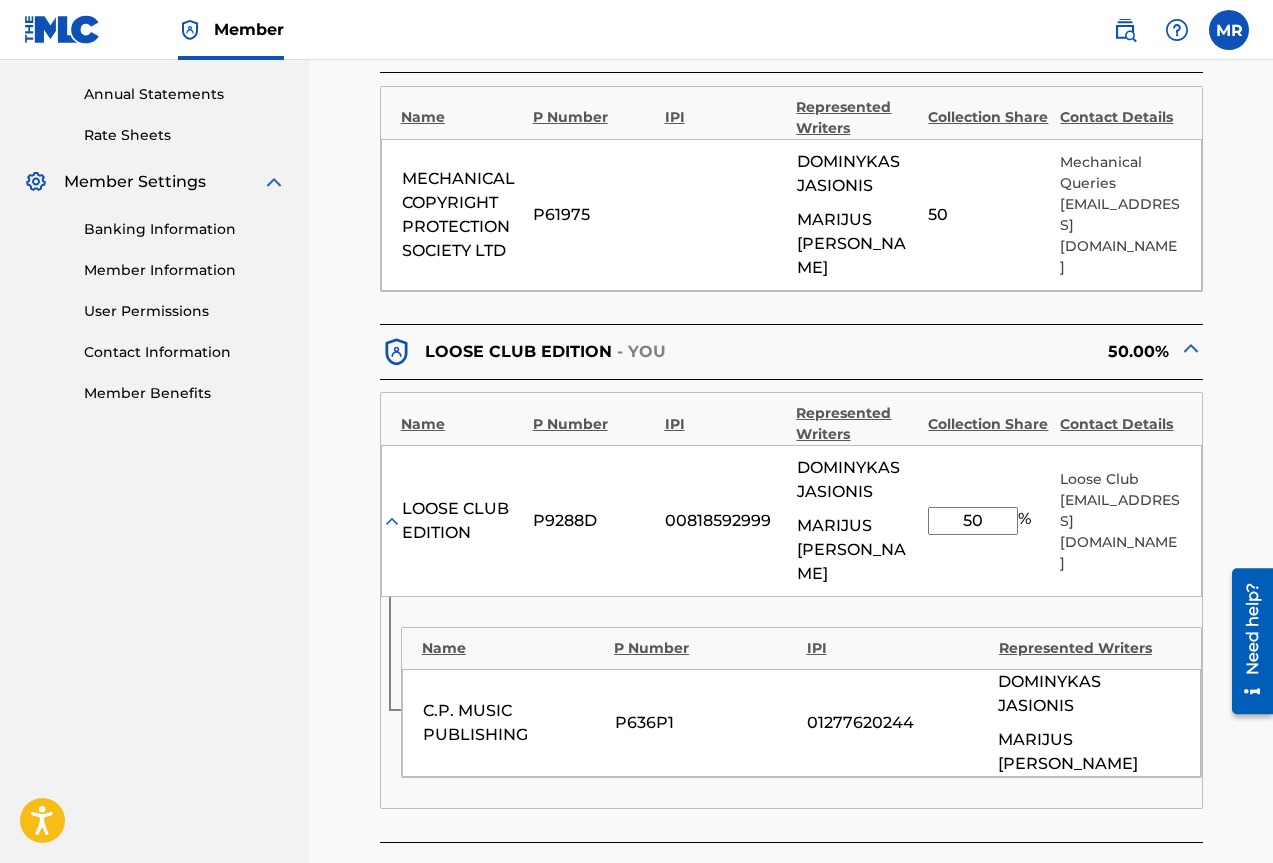 type on "50" 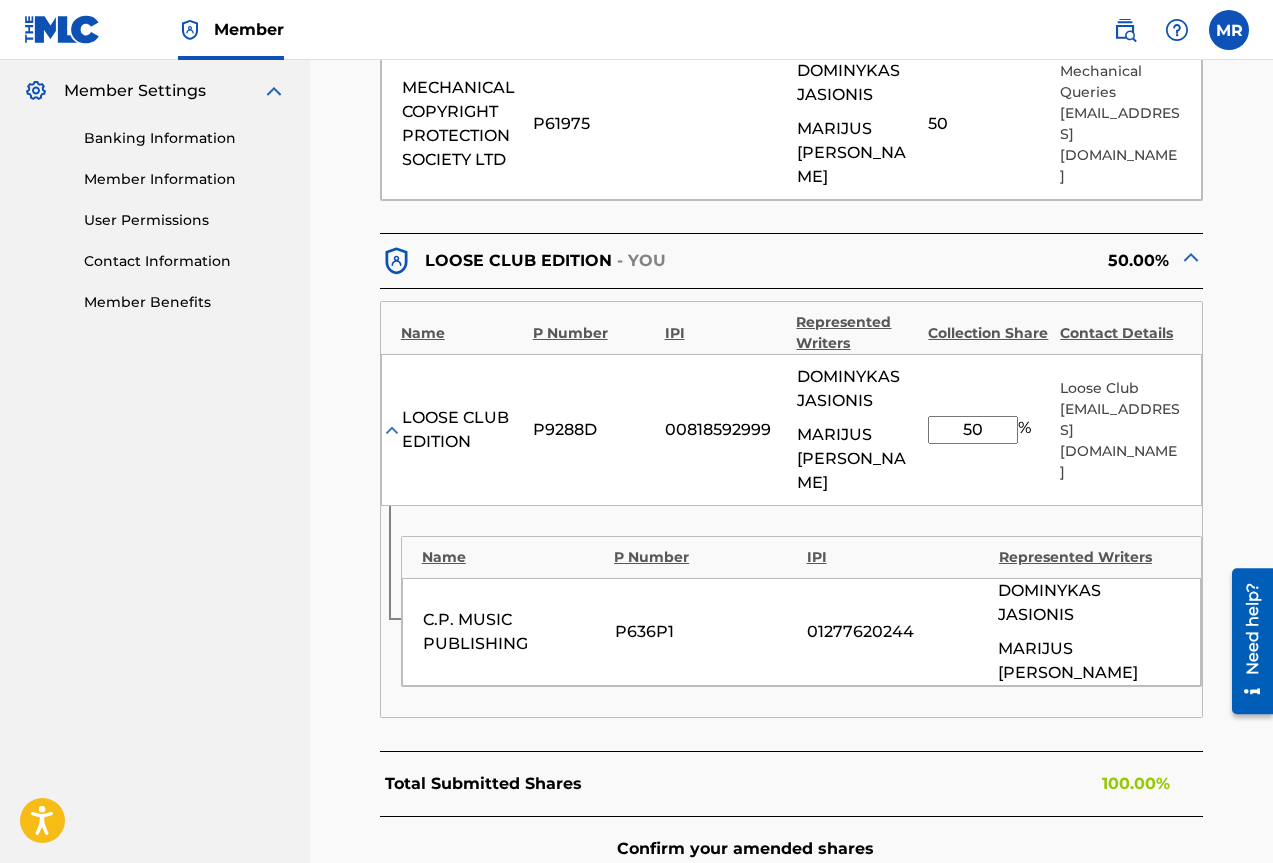 scroll, scrollTop: 1035, scrollLeft: 0, axis: vertical 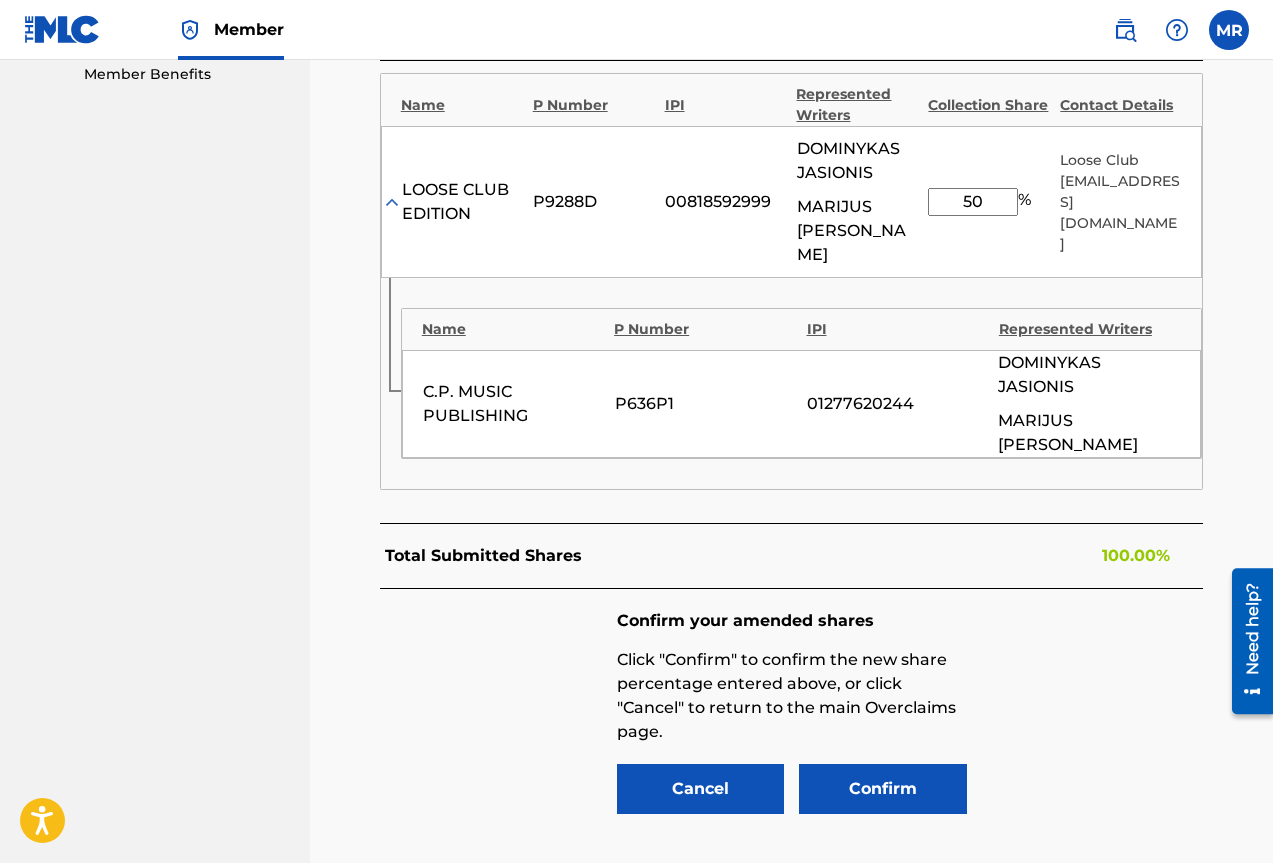 click on "Confirm" at bounding box center [883, 789] 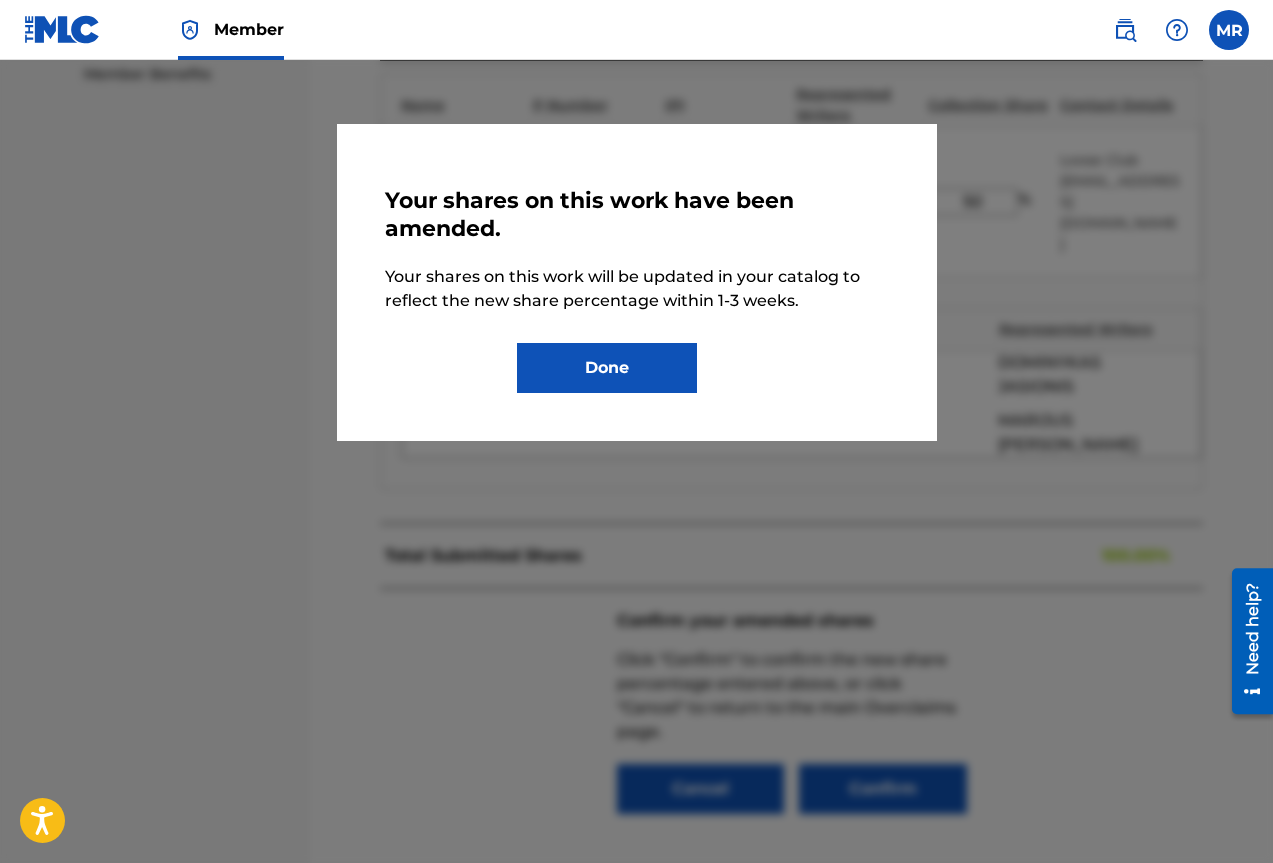 click on "Done" at bounding box center [607, 368] 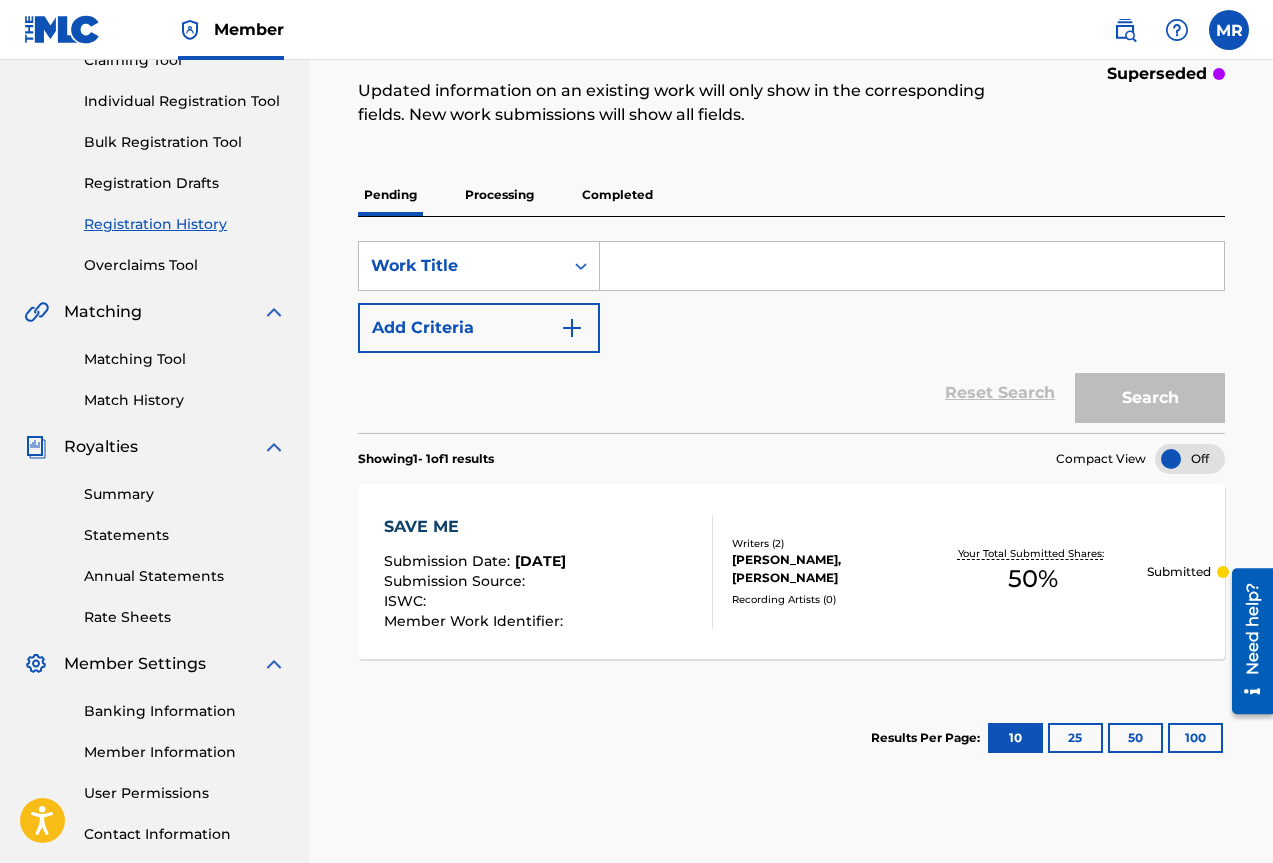 scroll, scrollTop: 377, scrollLeft: 0, axis: vertical 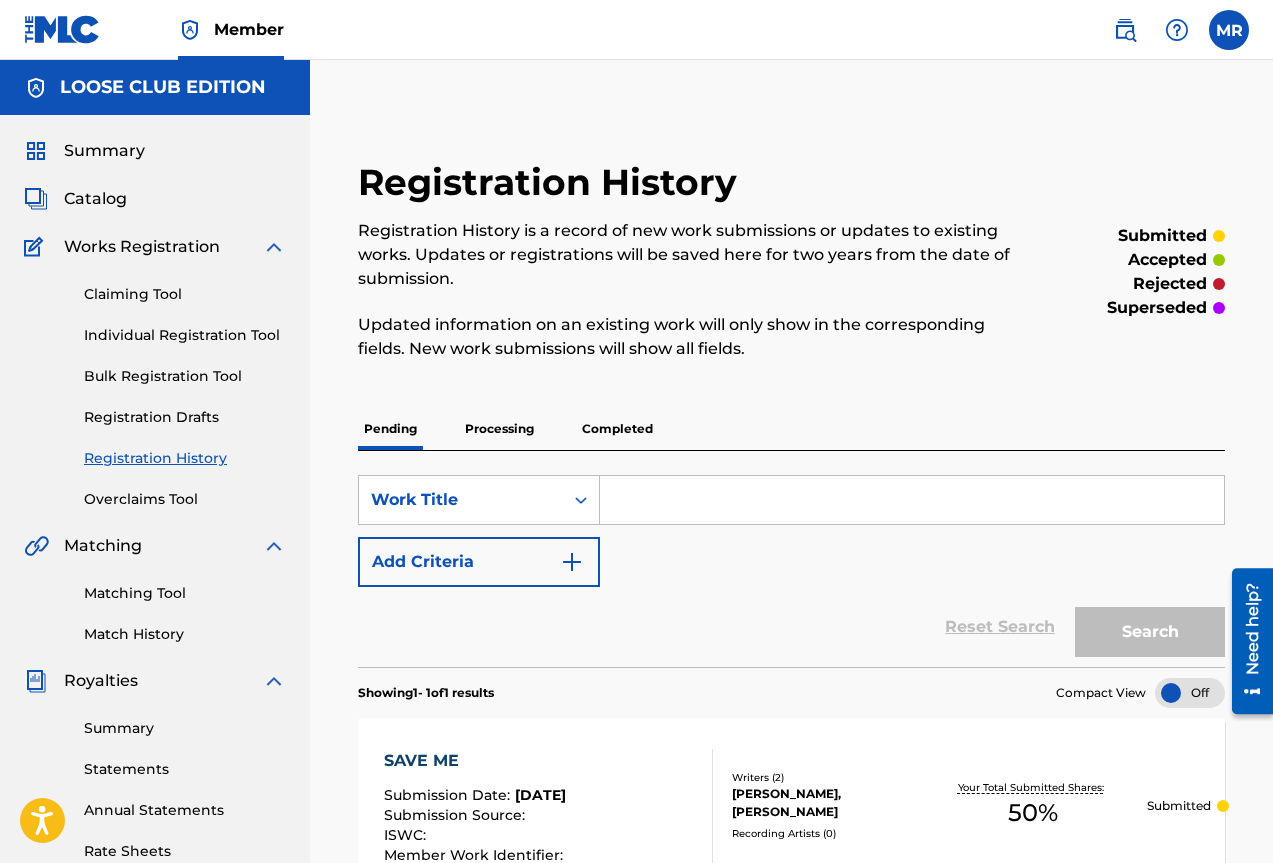 click on "Summary Catalog Works Registration Claiming Tool Individual Registration Tool Bulk Registration Tool Registration Drafts Registration History Overclaims Tool Matching Matching Tool Match History Royalties Summary Statements Annual Statements Rate Sheets Member Settings Banking Information Member Information User Permissions Contact Information Member Benefits" at bounding box center [155, 629] 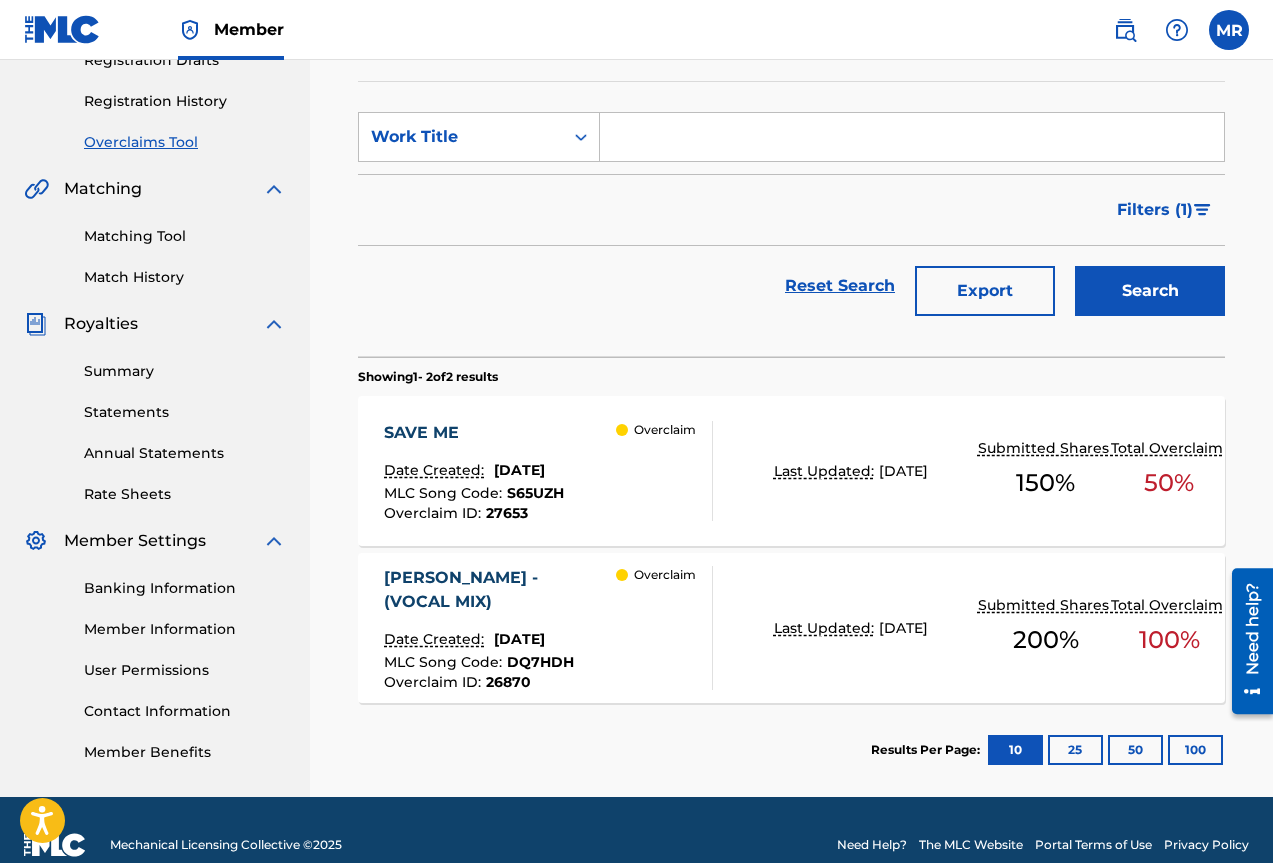 scroll, scrollTop: 387, scrollLeft: 0, axis: vertical 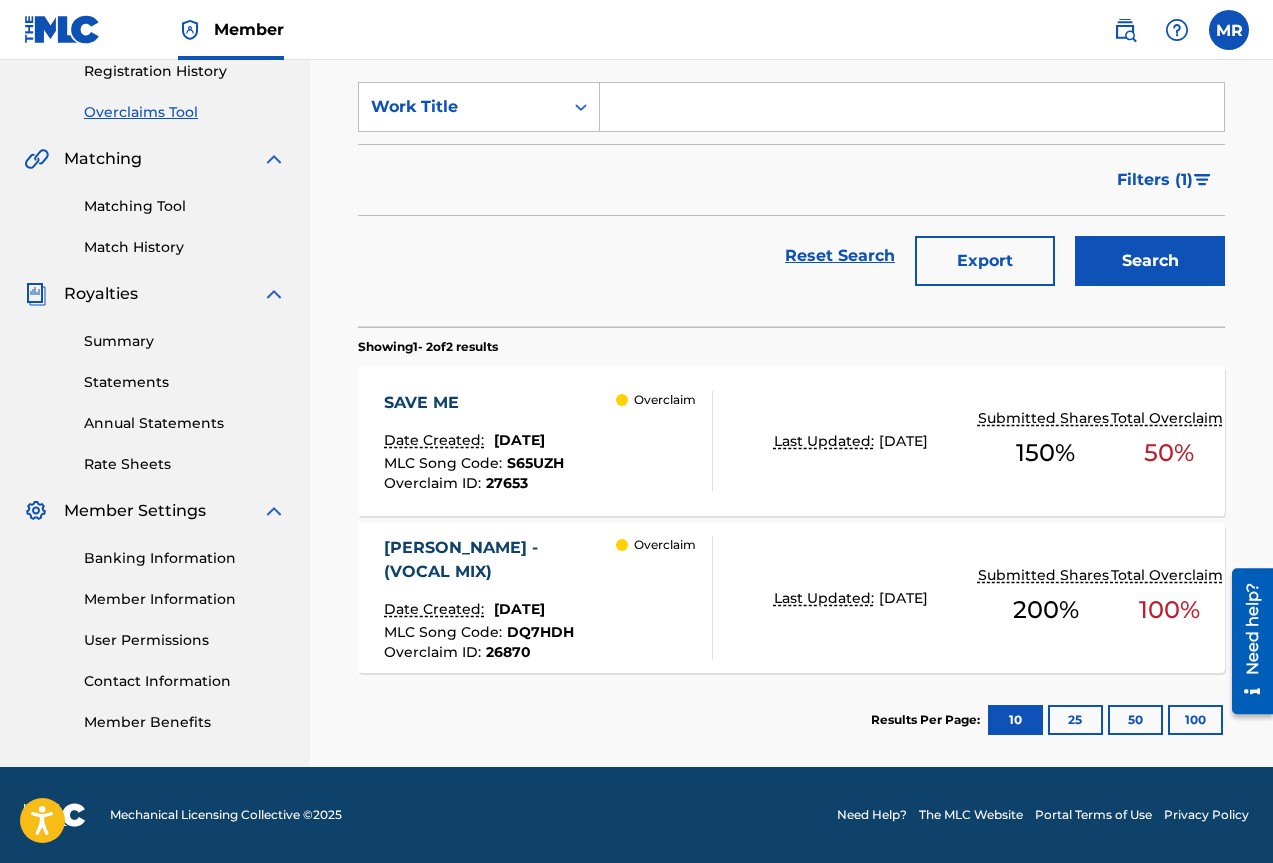 click on "Overclaim" at bounding box center (664, 598) 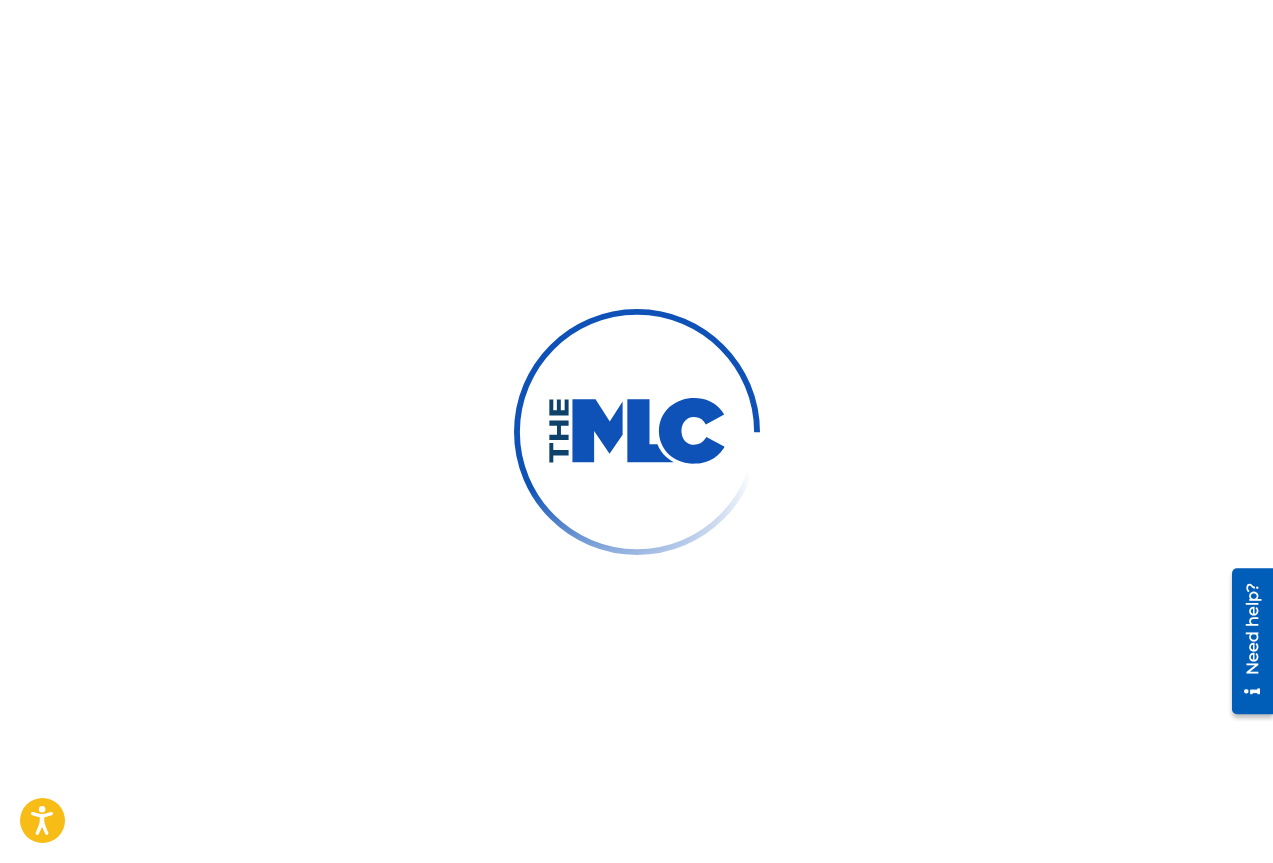 scroll, scrollTop: 0, scrollLeft: 0, axis: both 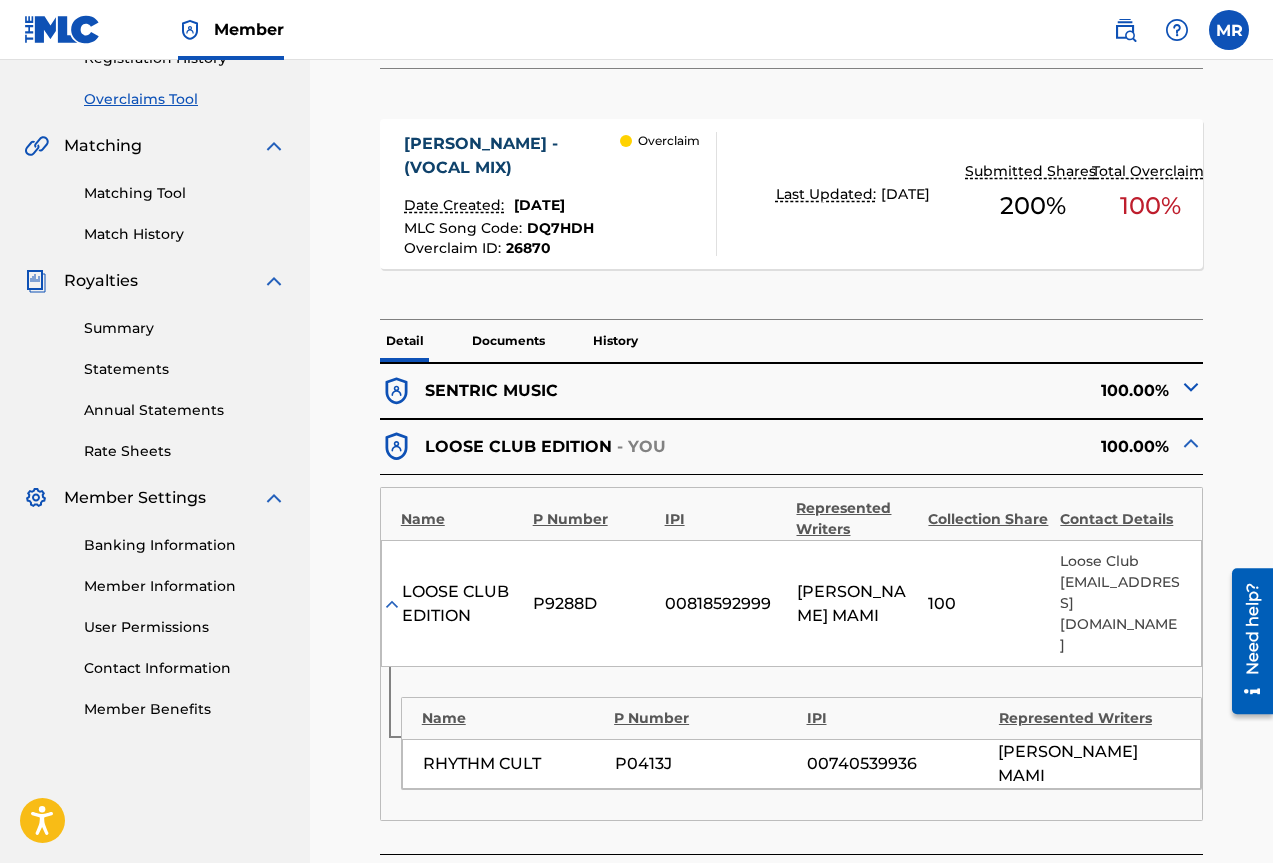 drag, startPoint x: 510, startPoint y: 393, endPoint x: 890, endPoint y: 423, distance: 381.18237 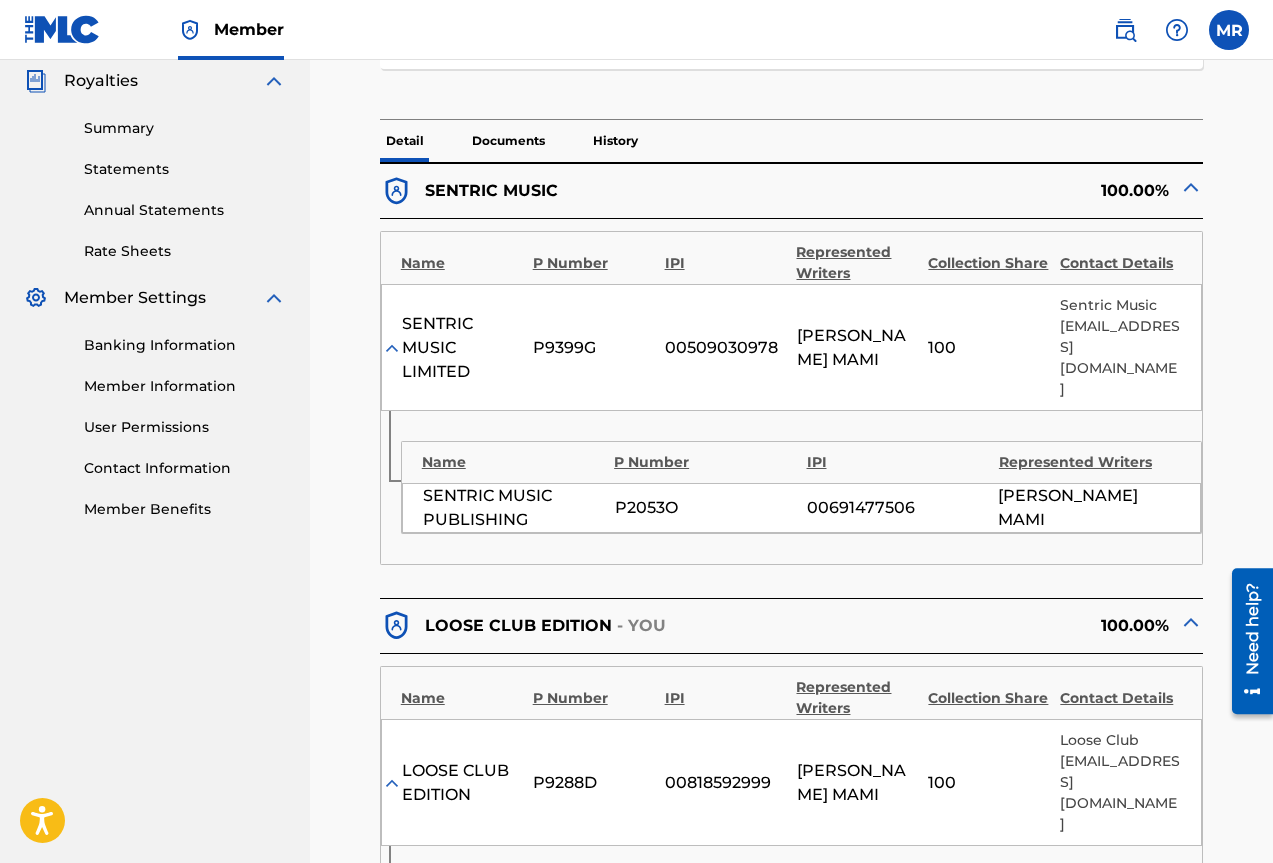 scroll, scrollTop: 700, scrollLeft: 0, axis: vertical 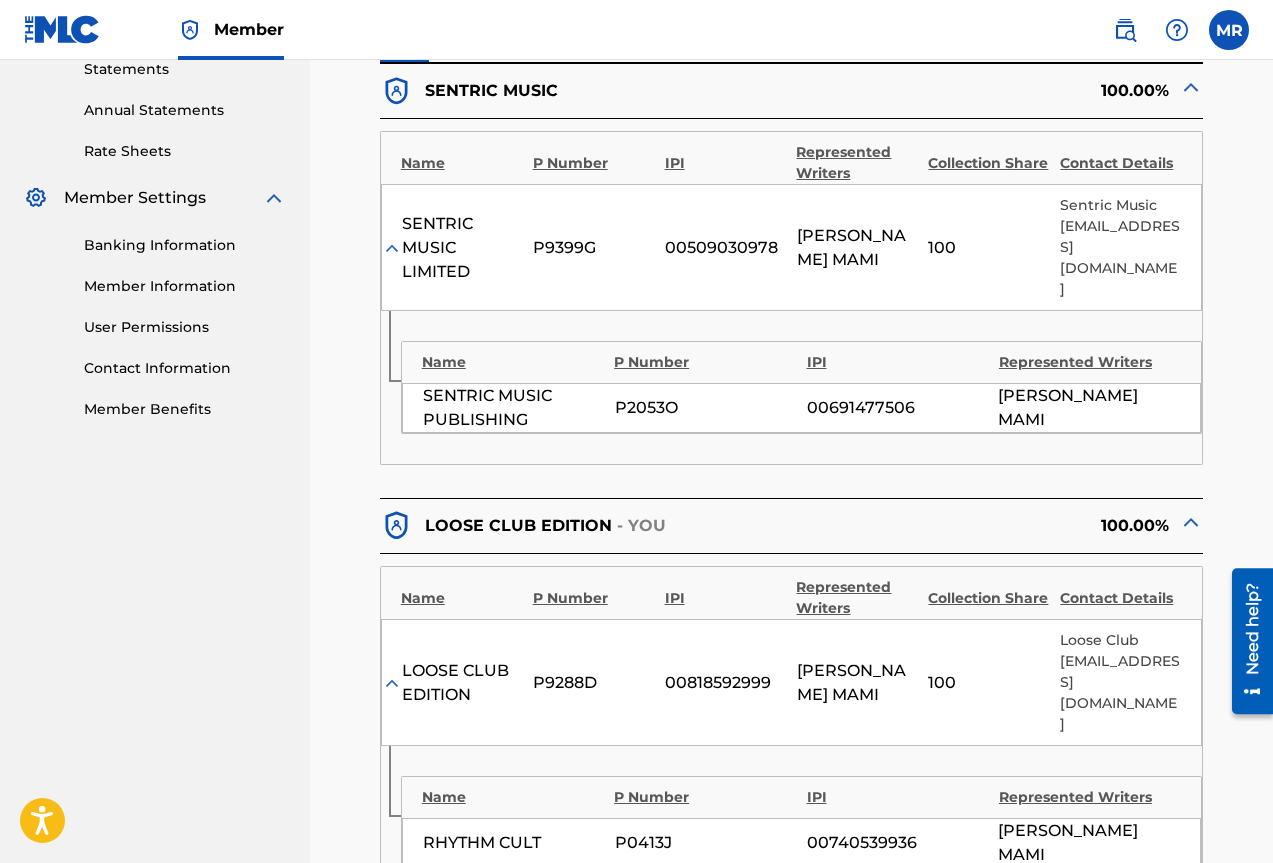 click on "LOOSE CLUB EDITION Summary Catalog Works Registration Claiming Tool Individual Registration Tool Bulk Registration Tool Registration Drafts Registration History Overclaims Tool Matching Matching Tool Match History Royalties Summary Statements Annual Statements Rate Sheets Member Settings Banking Information Member Information User Permissions Contact Information Member Benefits" at bounding box center (155, 404) 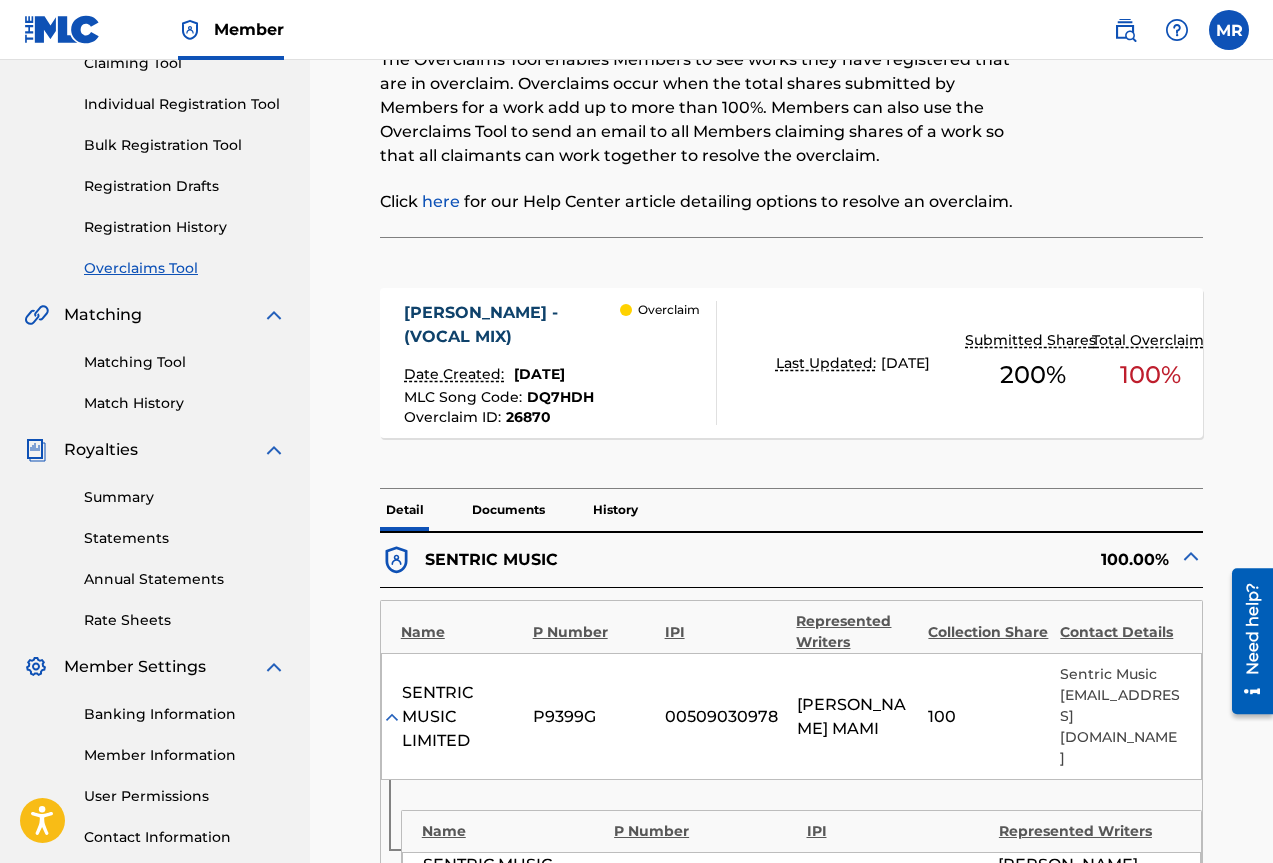 scroll, scrollTop: 200, scrollLeft: 0, axis: vertical 